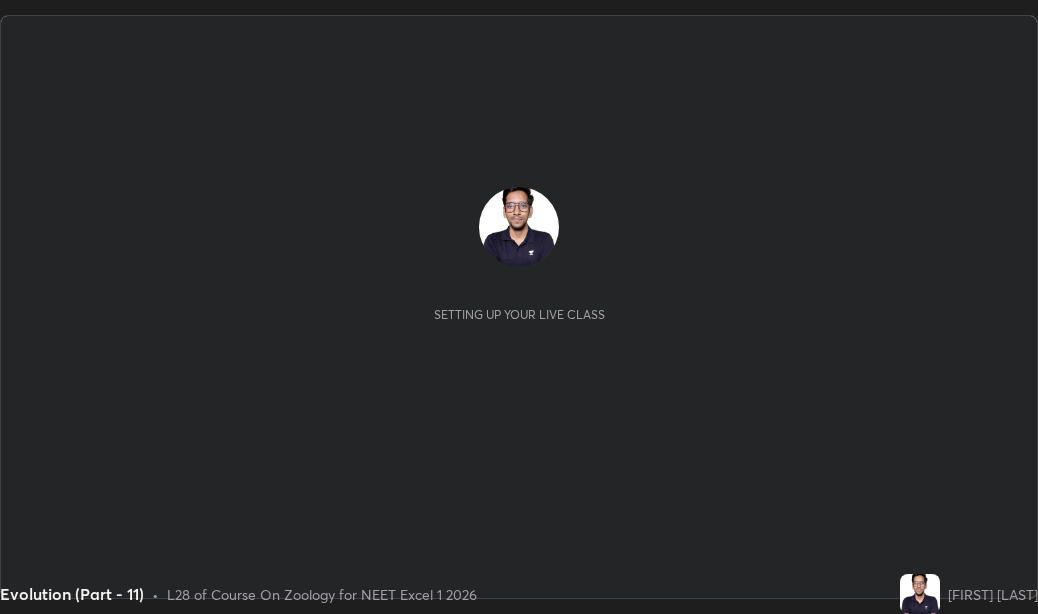 scroll, scrollTop: 0, scrollLeft: 0, axis: both 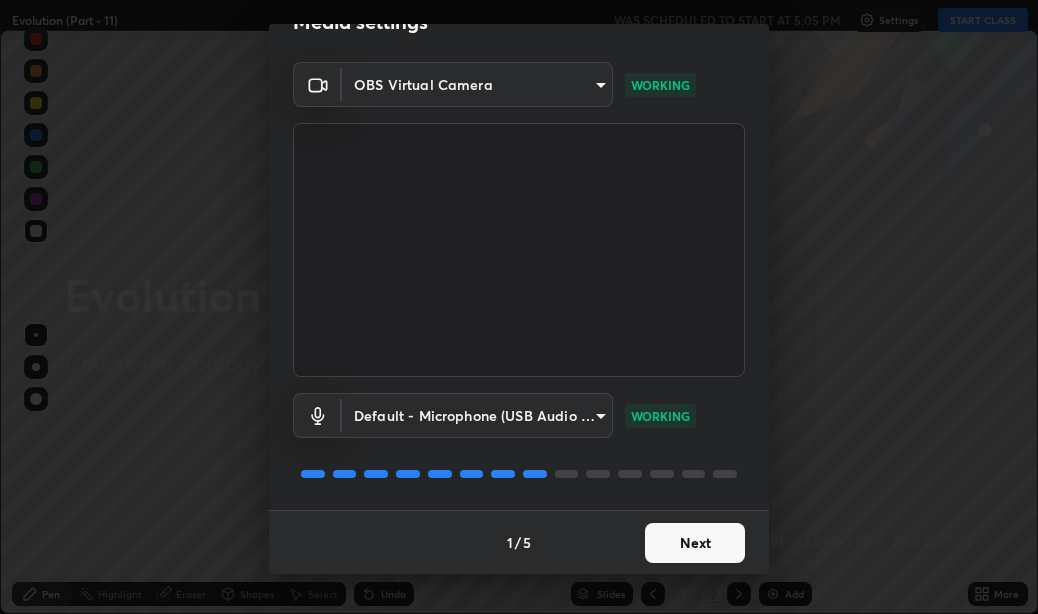 click on "Next" at bounding box center [695, 543] 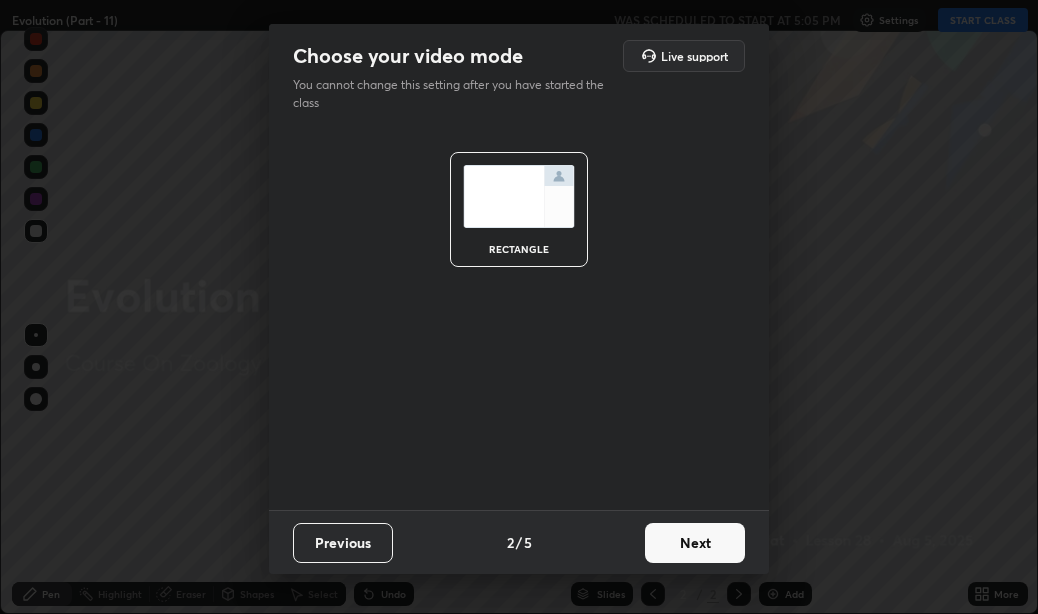 scroll, scrollTop: 0, scrollLeft: 0, axis: both 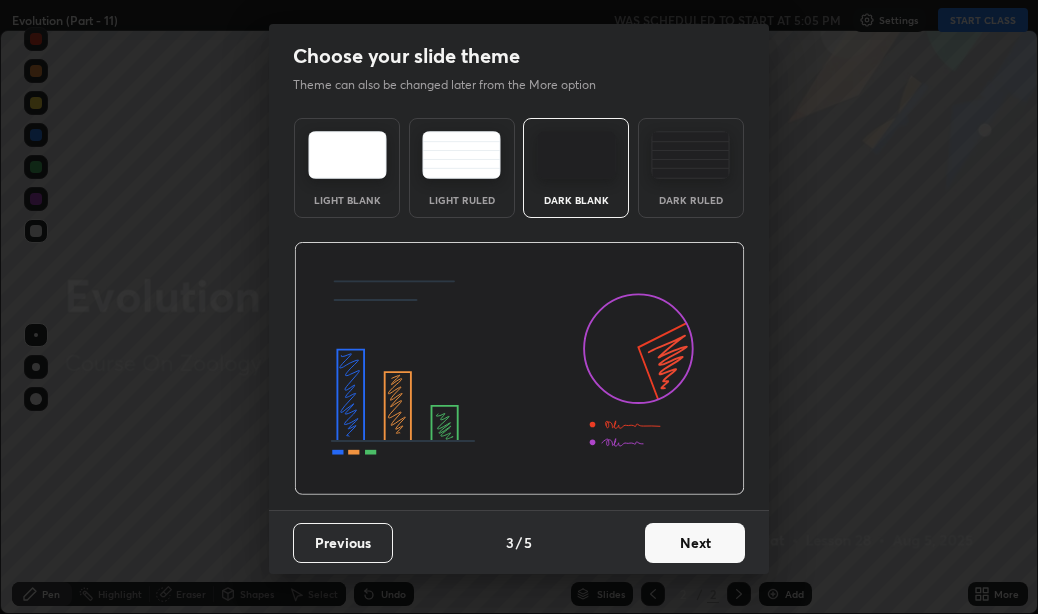 click on "Next" at bounding box center [695, 543] 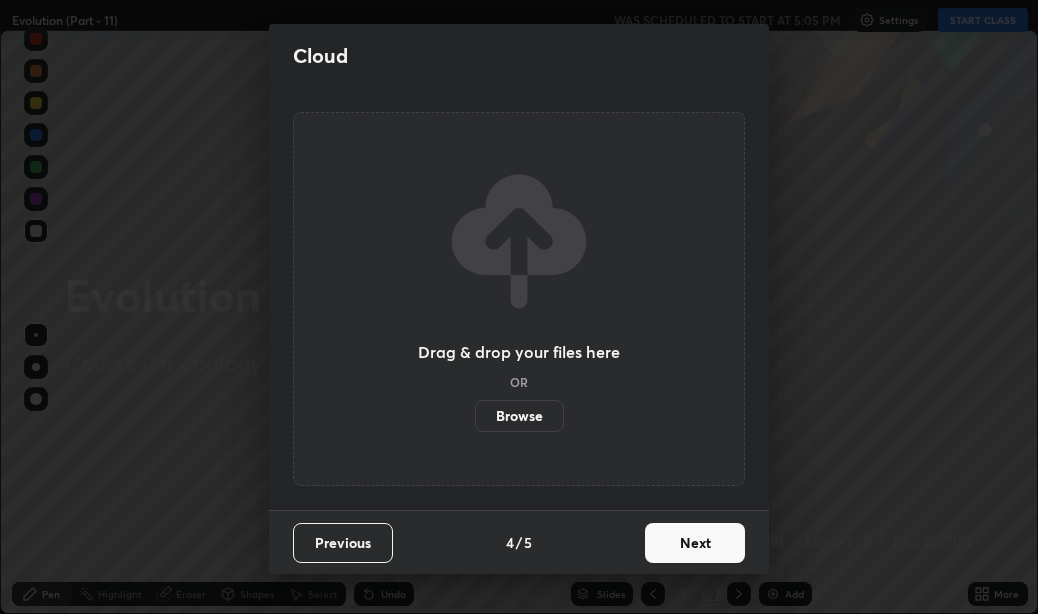 click on "Next" at bounding box center (695, 543) 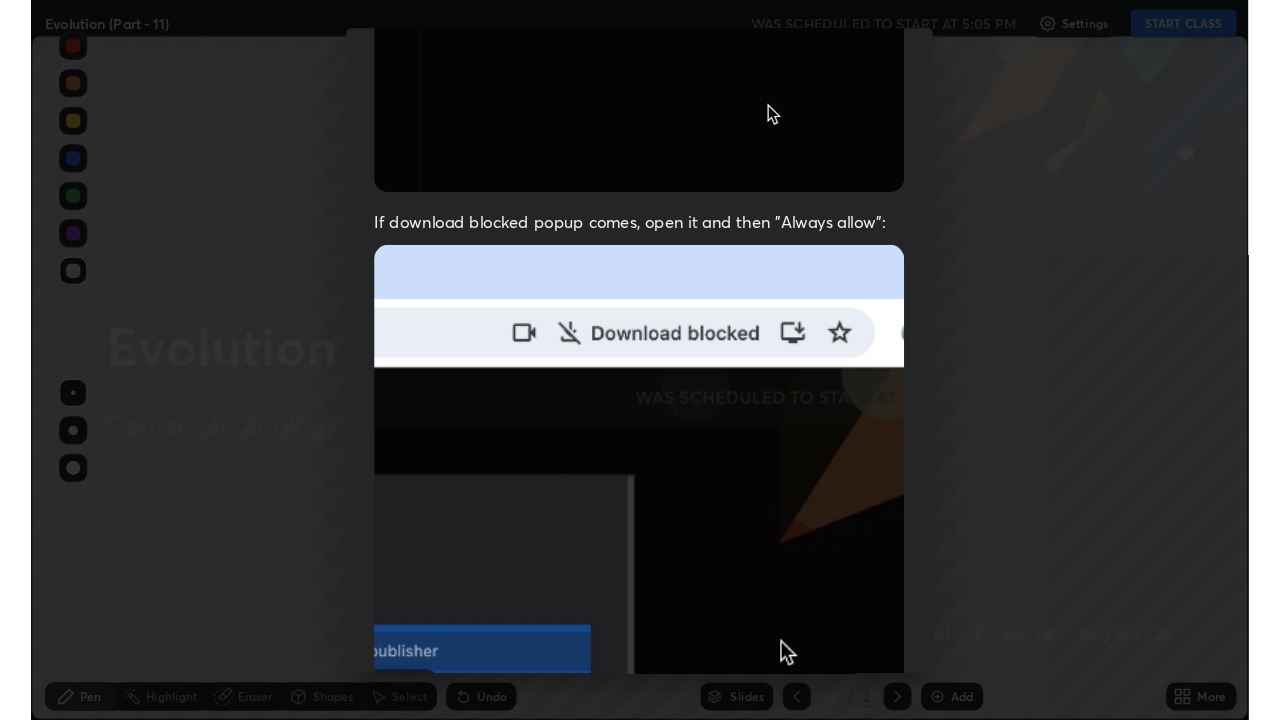 scroll, scrollTop: 450, scrollLeft: 0, axis: vertical 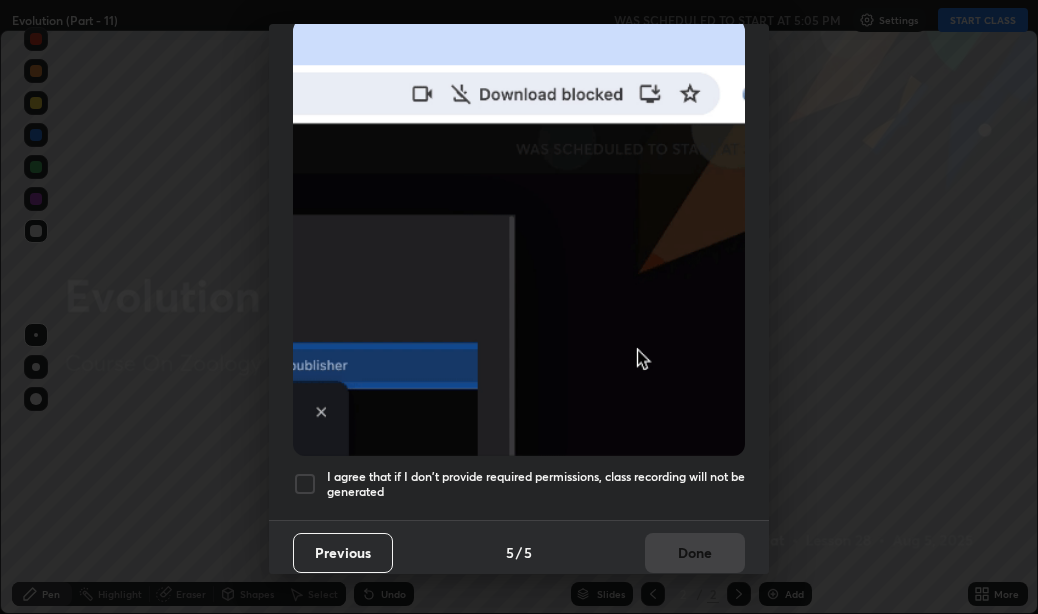click on "I agree that if I don't provide required permissions, class recording will not be generated" at bounding box center (536, 484) 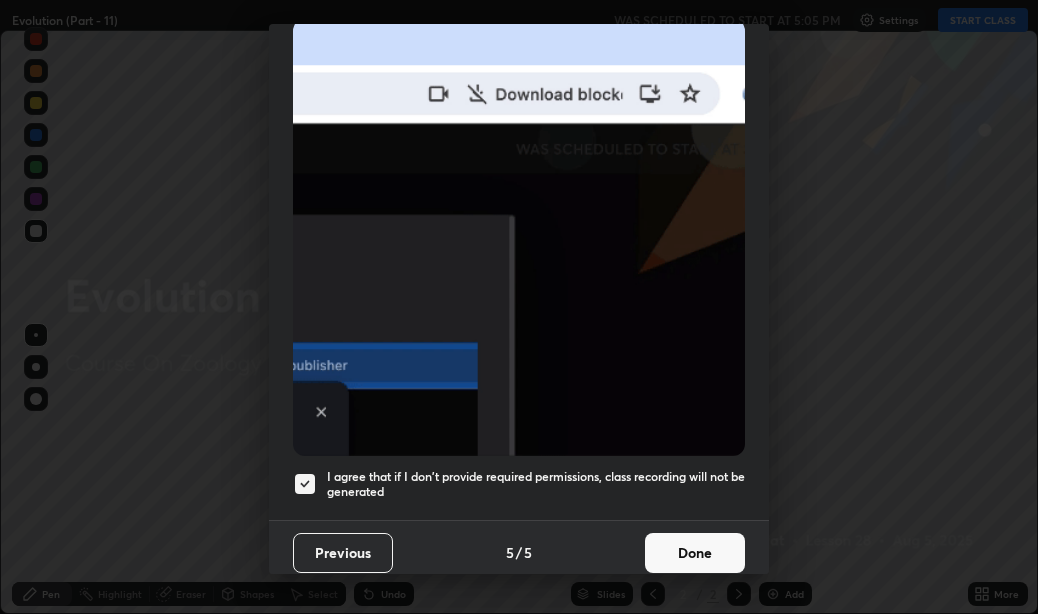 click on "Done" at bounding box center [695, 553] 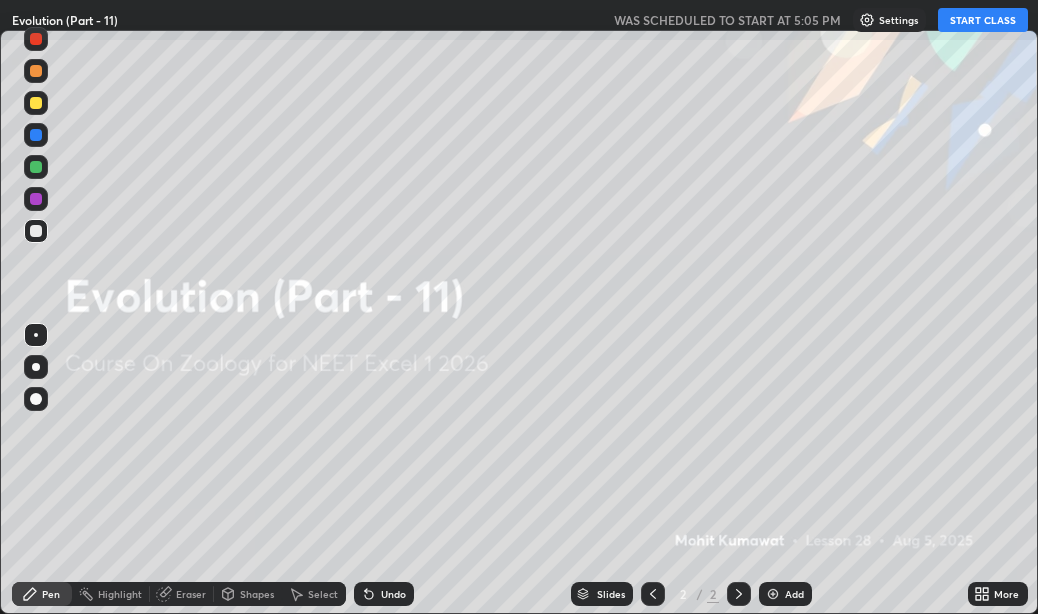 click on "START CLASS" at bounding box center (983, 20) 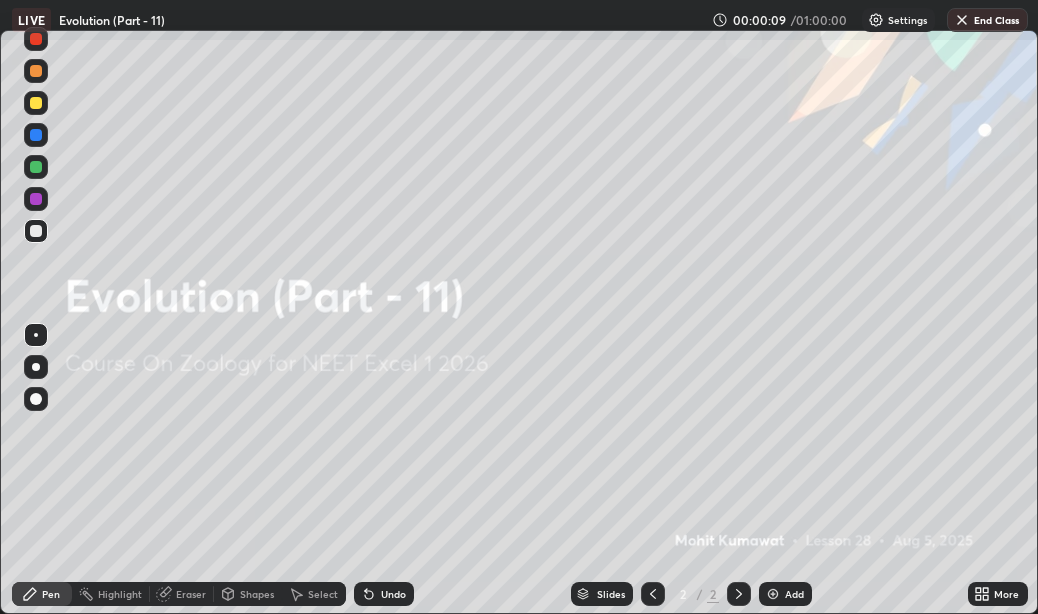 click 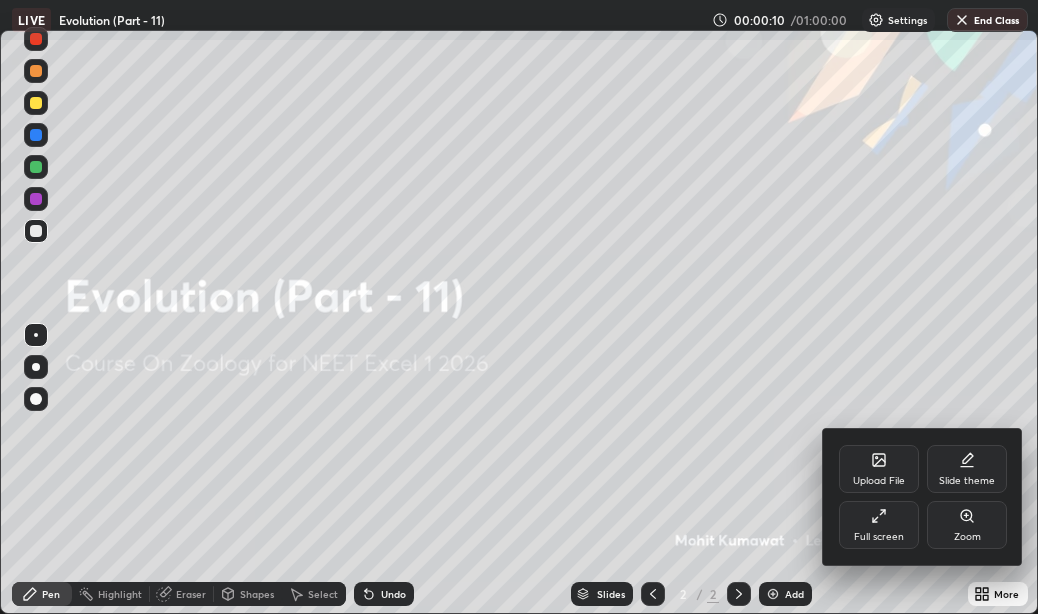 click on "Full screen" at bounding box center (879, 525) 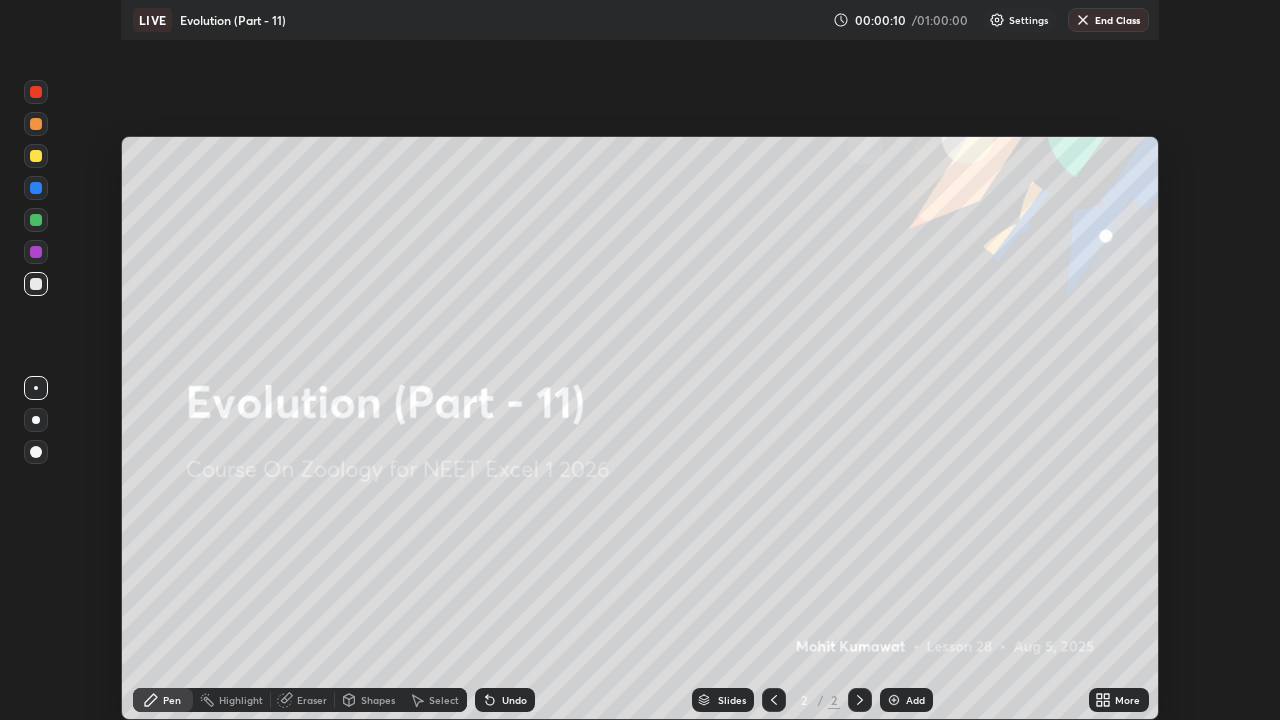 scroll, scrollTop: 99280, scrollLeft: 98720, axis: both 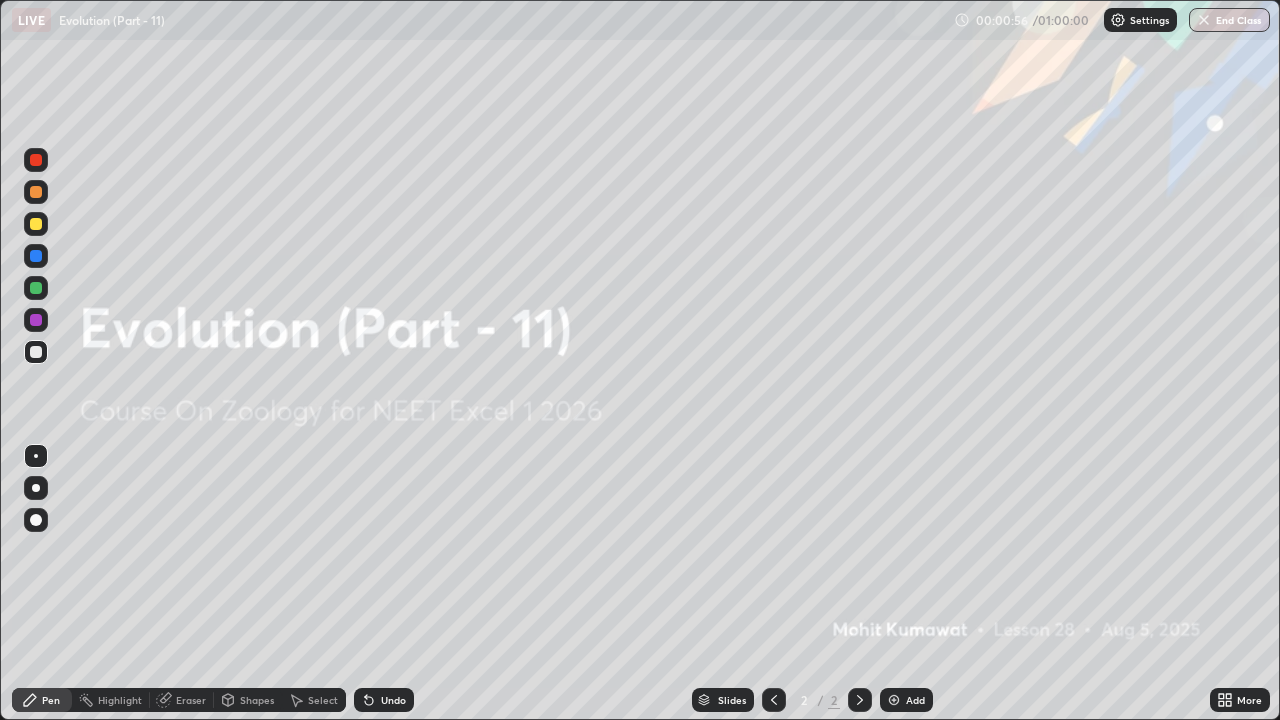 click 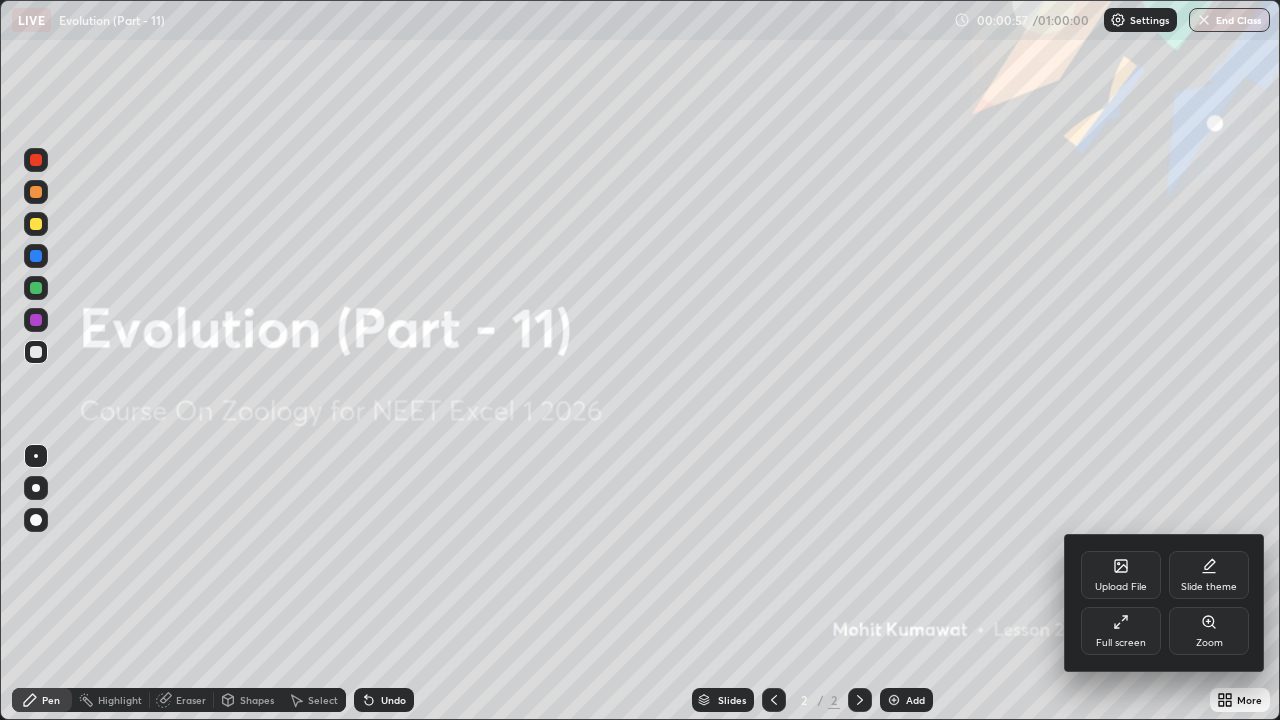 click on "Full screen" at bounding box center (1121, 631) 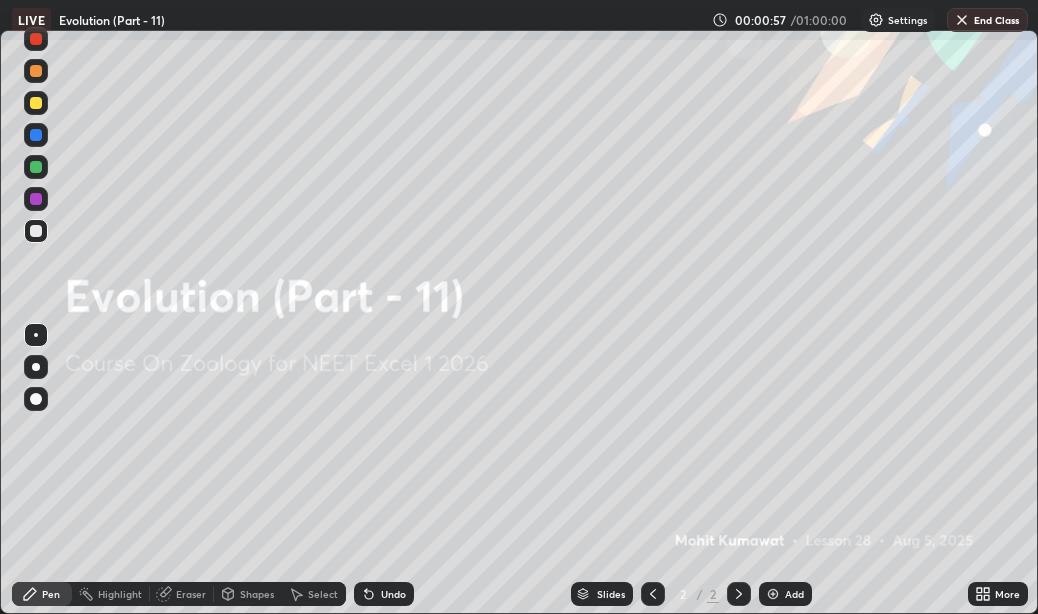 scroll, scrollTop: 614, scrollLeft: 1038, axis: both 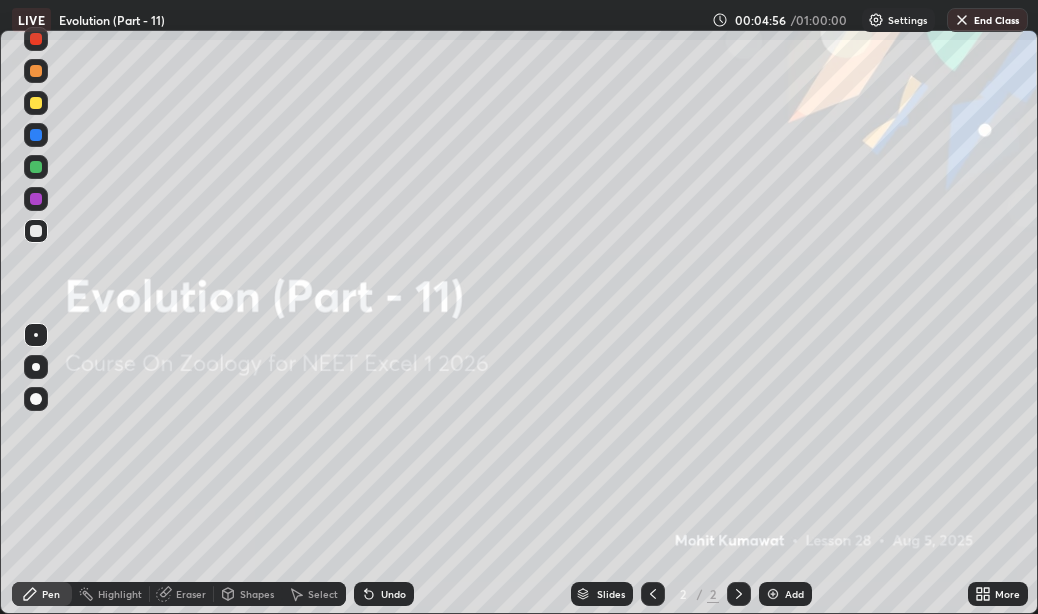 click 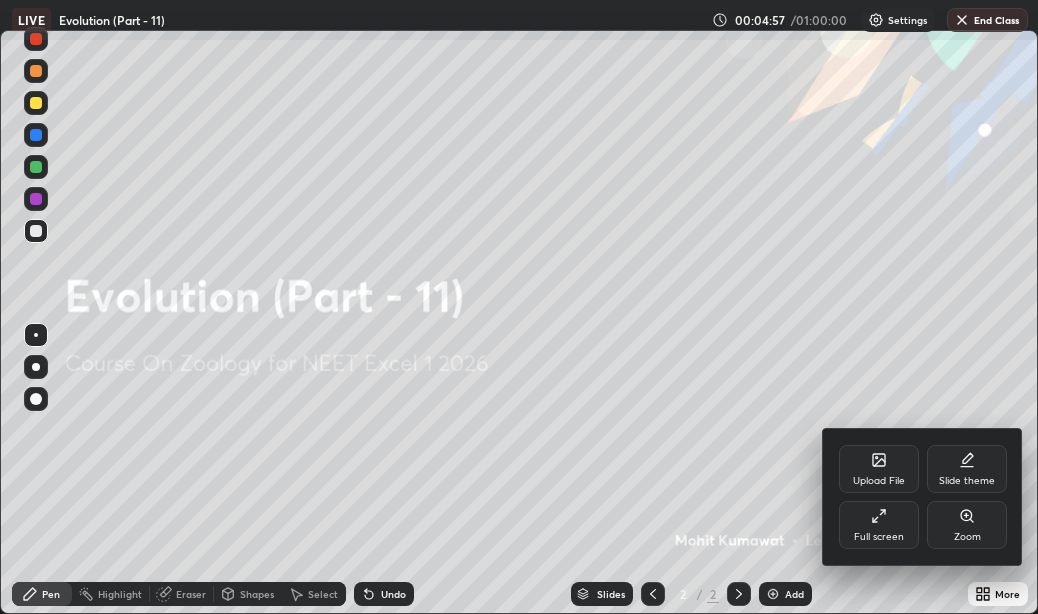 click on "Full screen" at bounding box center [879, 525] 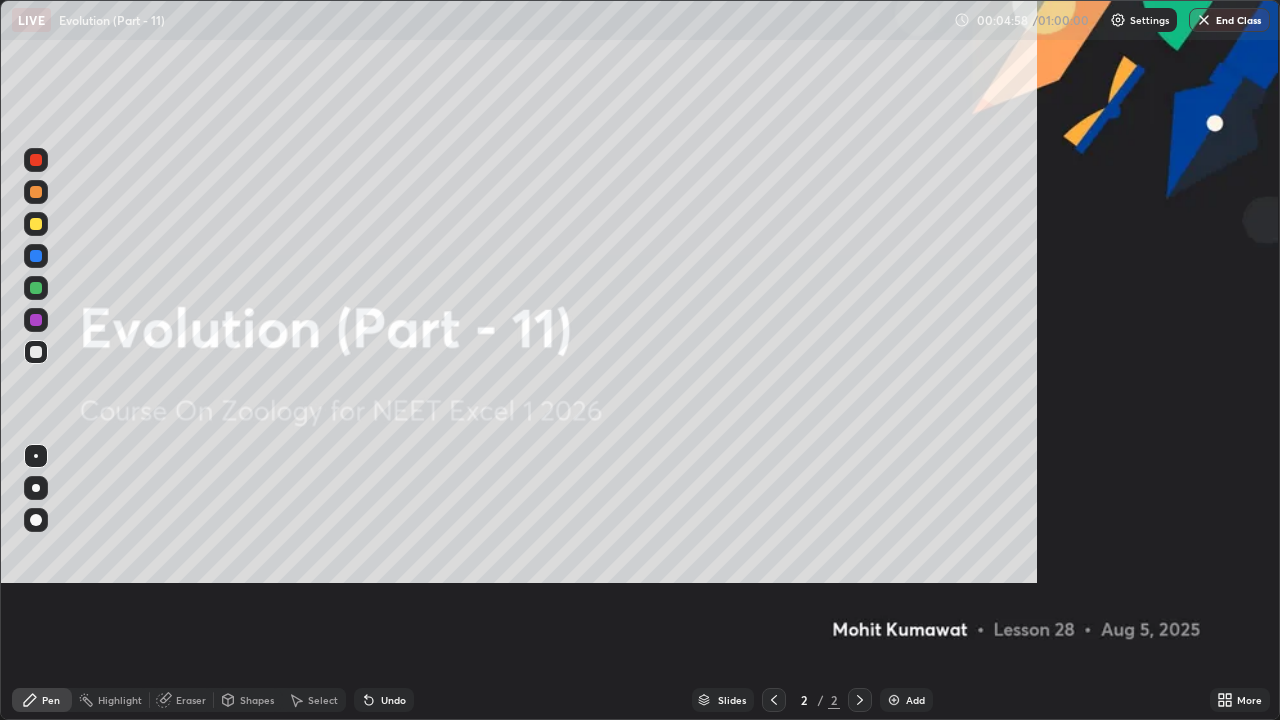 scroll, scrollTop: 99280, scrollLeft: 98720, axis: both 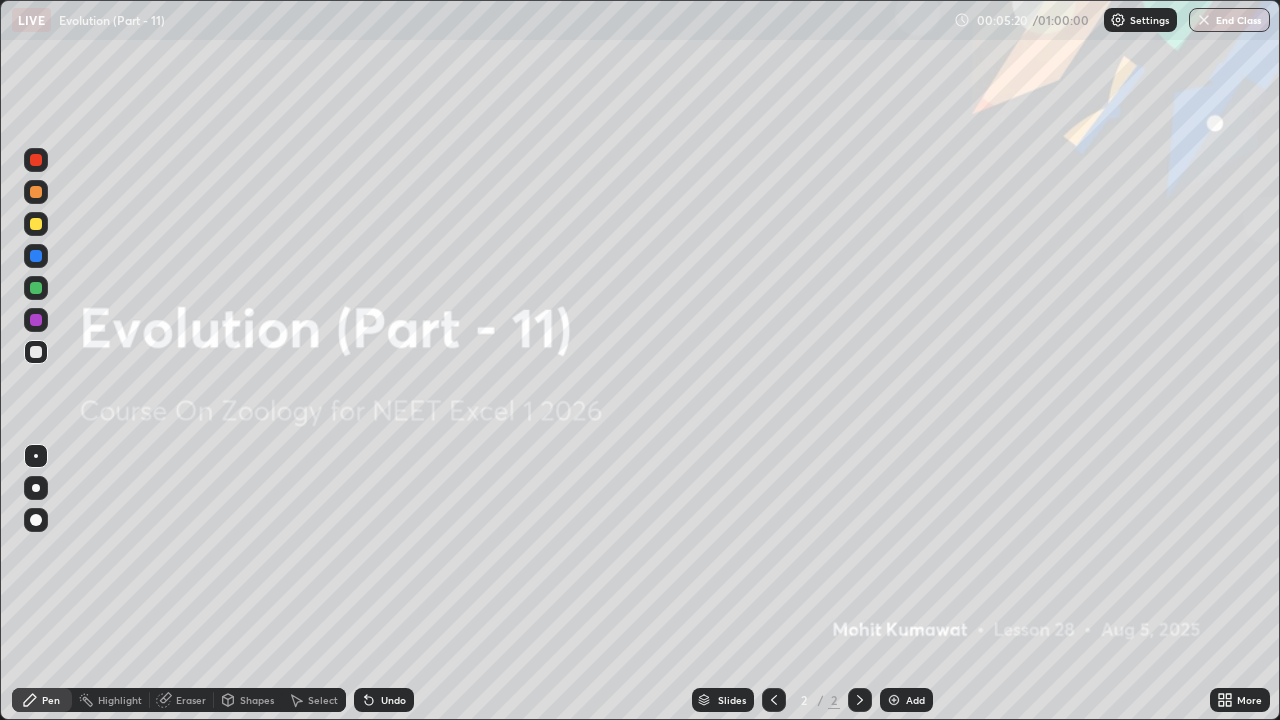 click on "Pen Highlight Eraser Shapes Select Undo Slides 2 / 2 Add More" at bounding box center [640, 700] 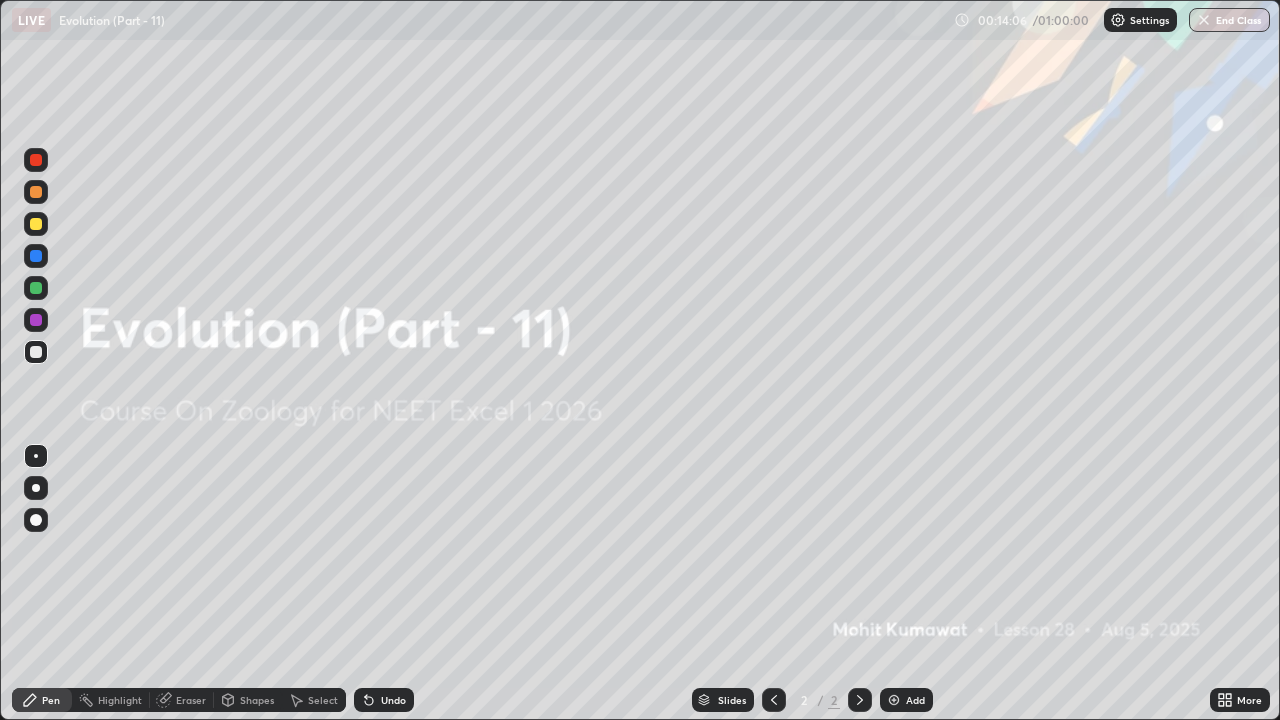 click on "Add" at bounding box center [906, 700] 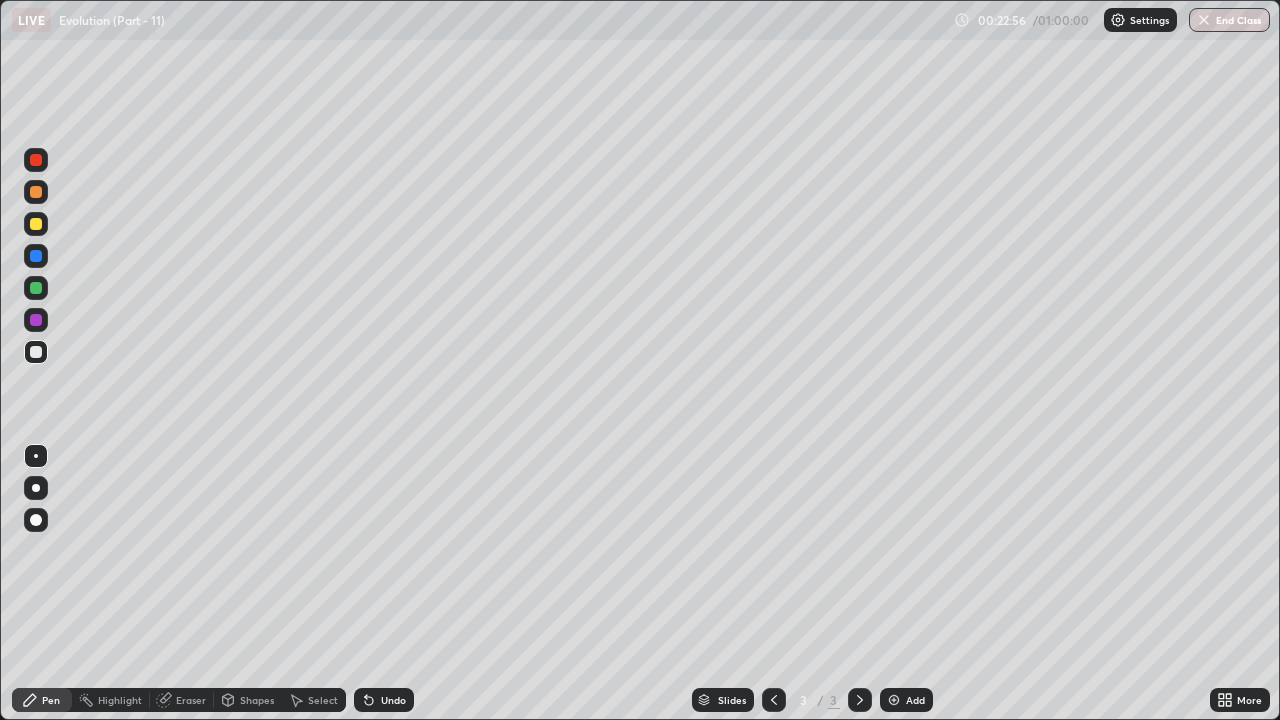 click on "Add" at bounding box center (915, 700) 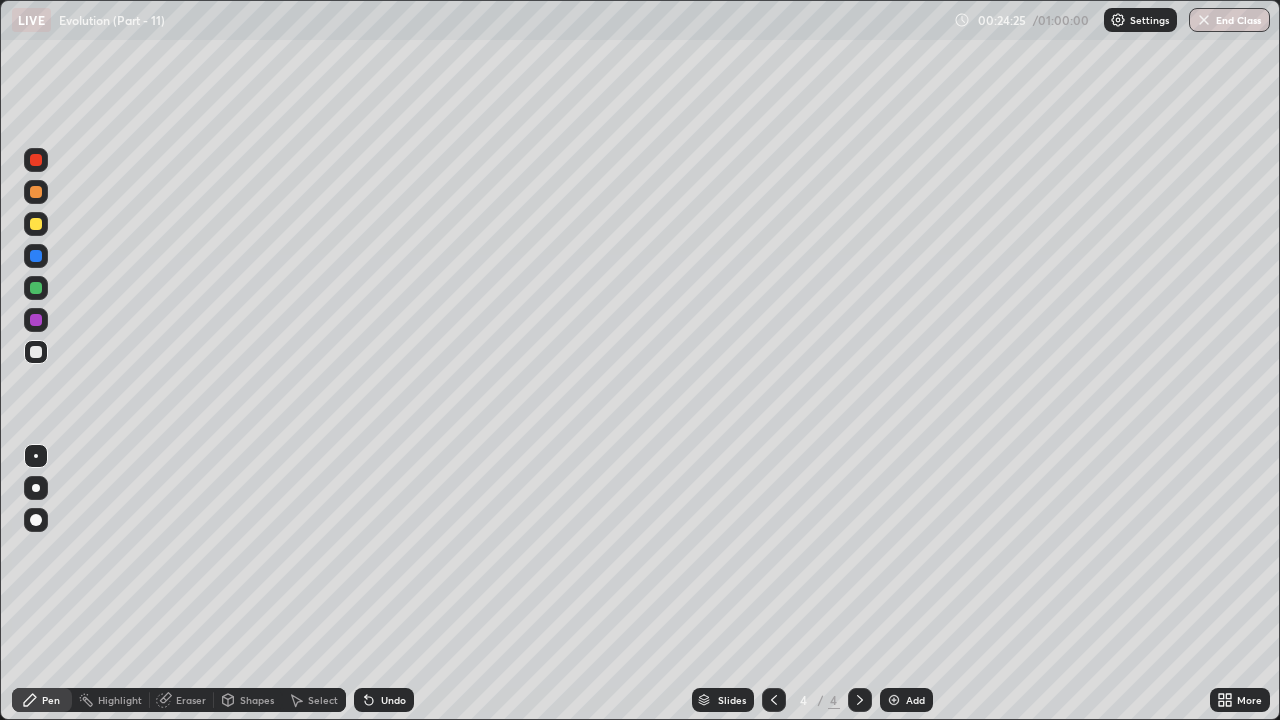 click on "Undo" at bounding box center (384, 700) 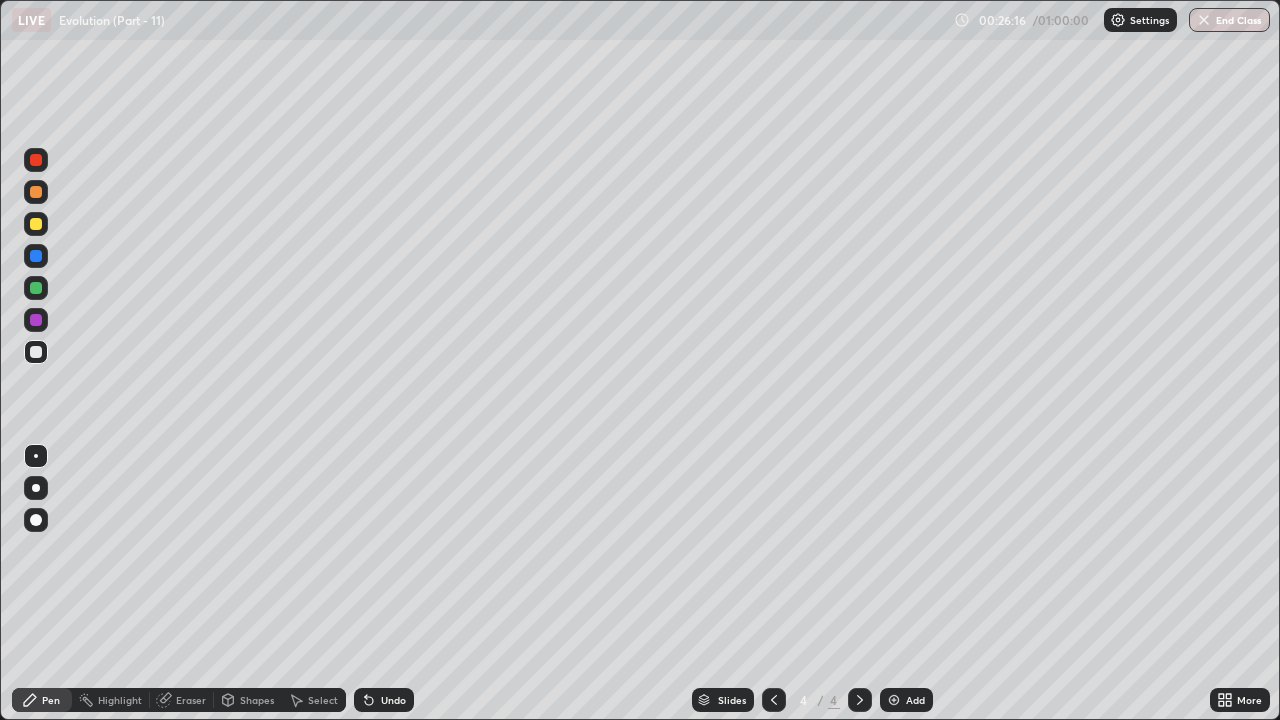 click 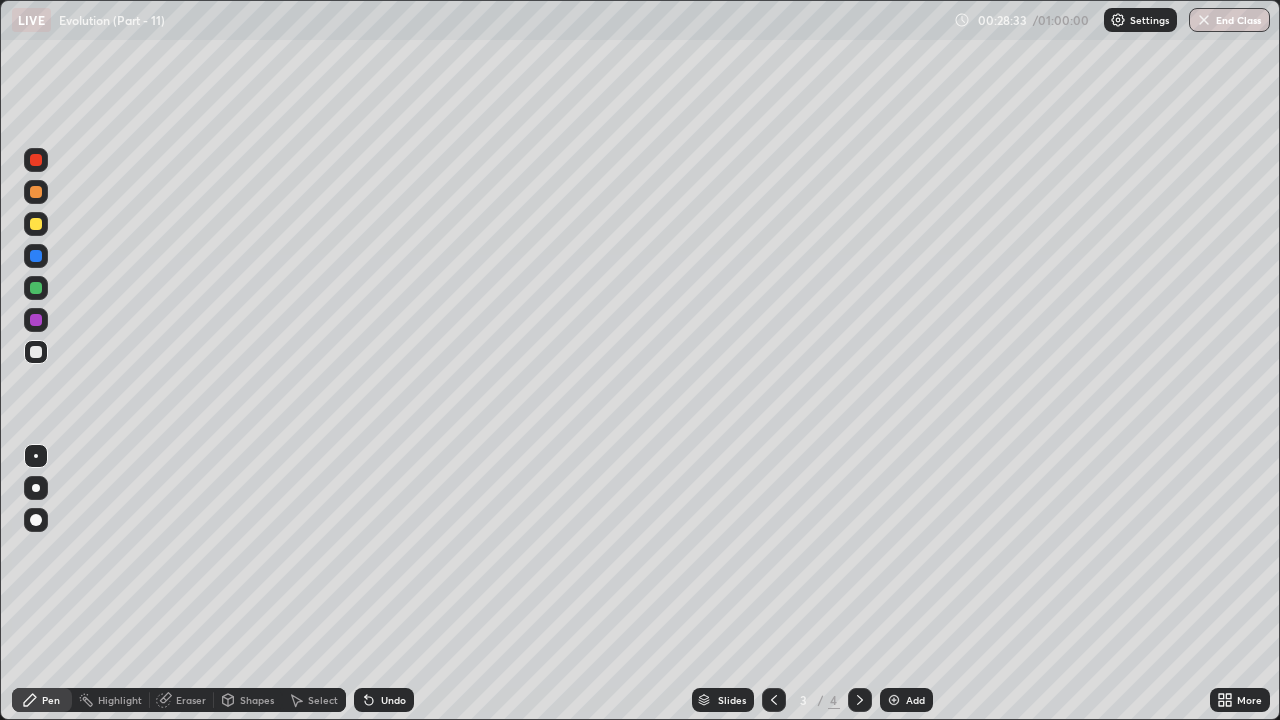 click on "4" at bounding box center (834, 700) 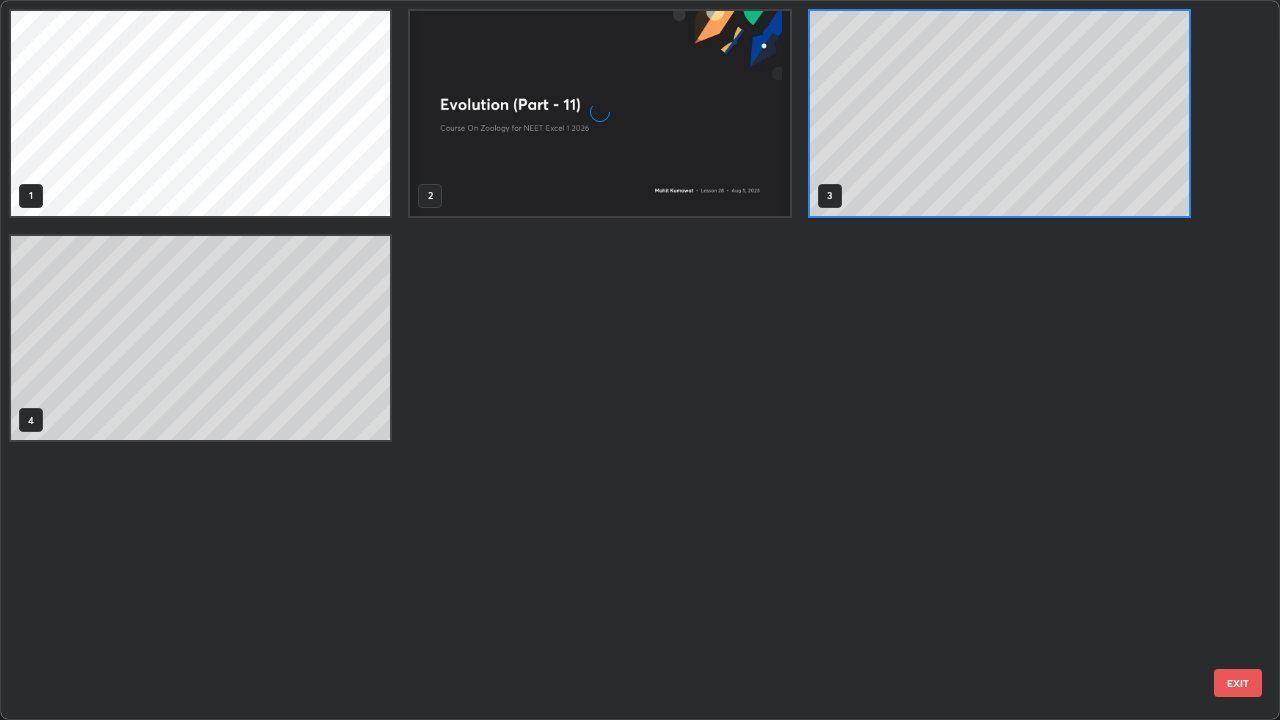 click on "1 2 3 4" at bounding box center (622, 360) 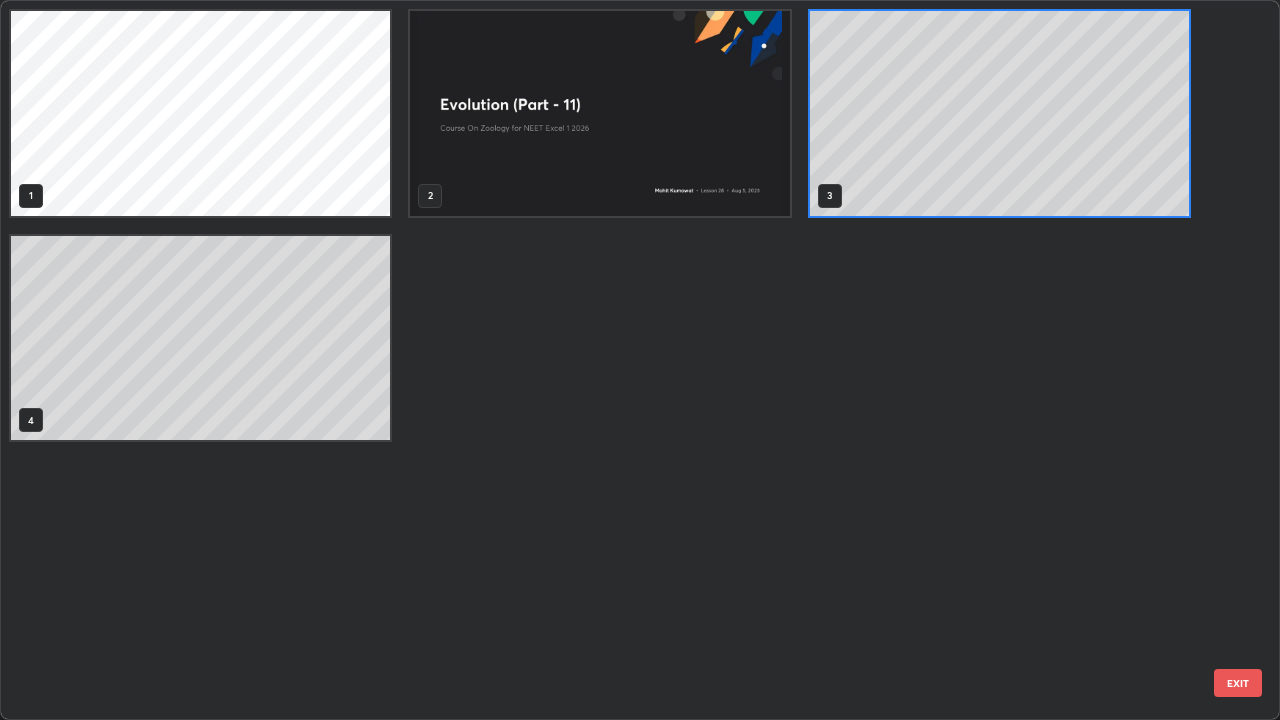 scroll, scrollTop: 7, scrollLeft: 11, axis: both 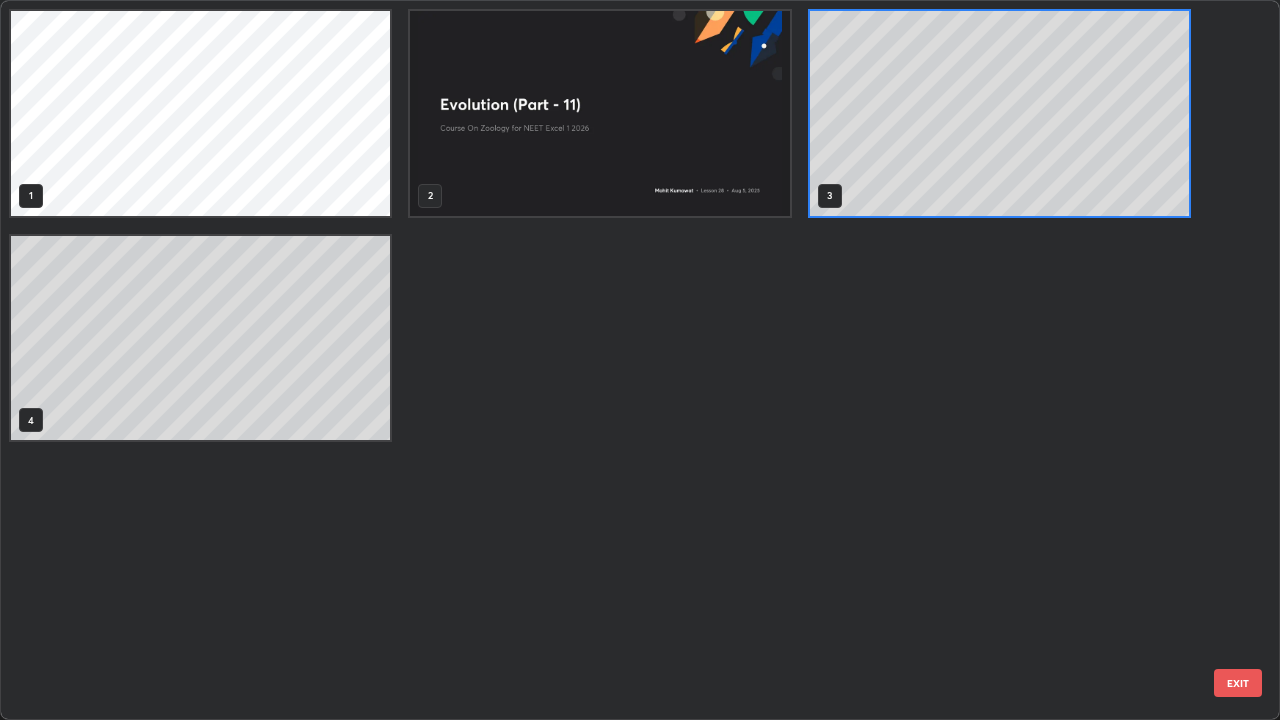 click on "EXIT" at bounding box center [1238, 683] 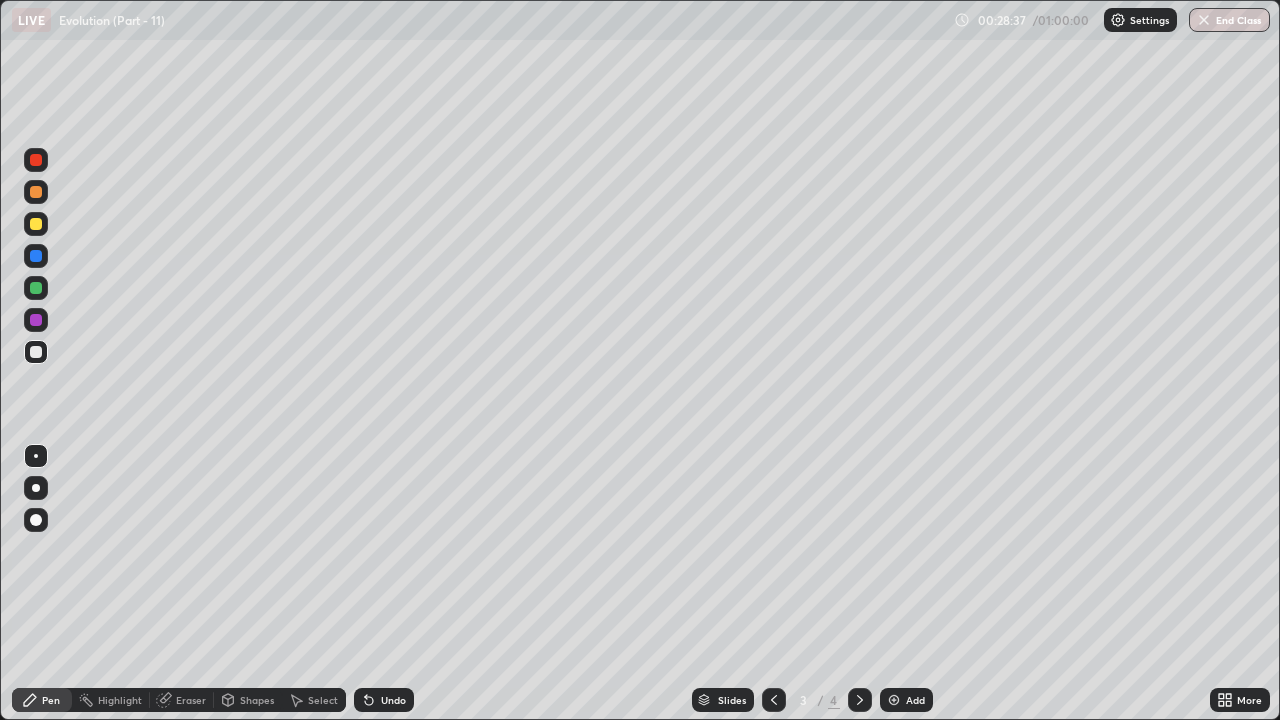 click 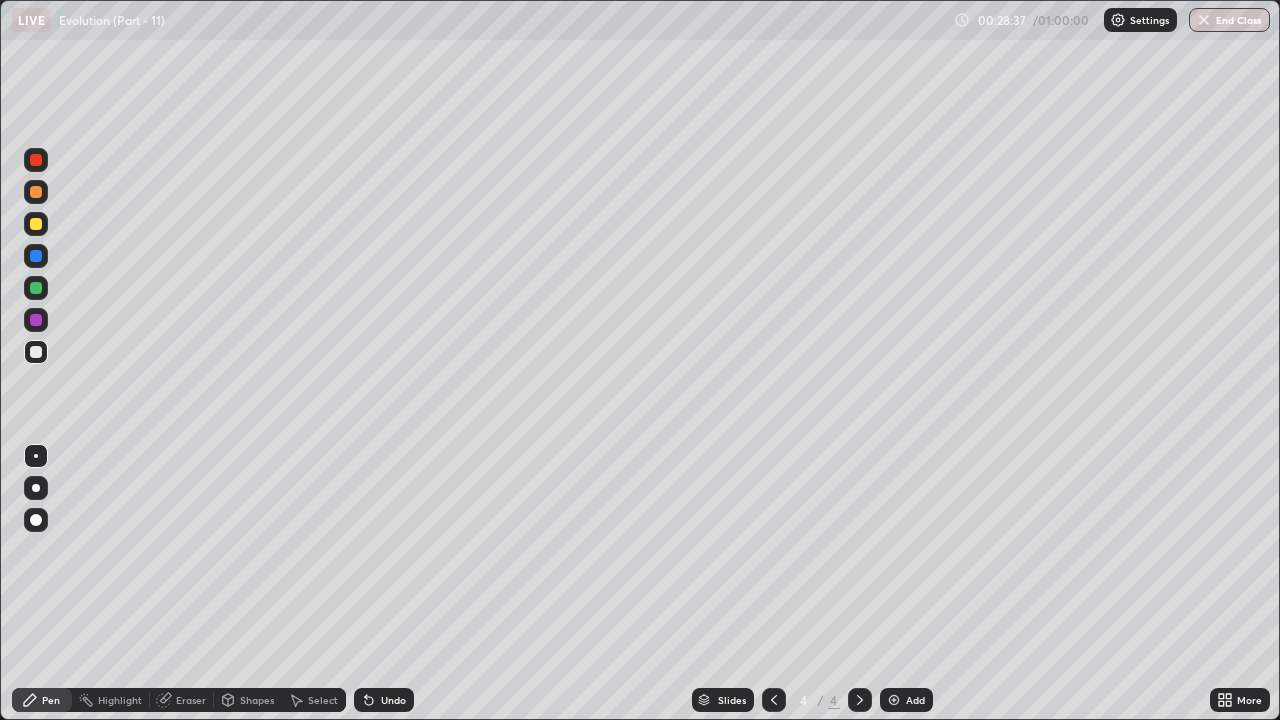 click on "Add" at bounding box center [915, 700] 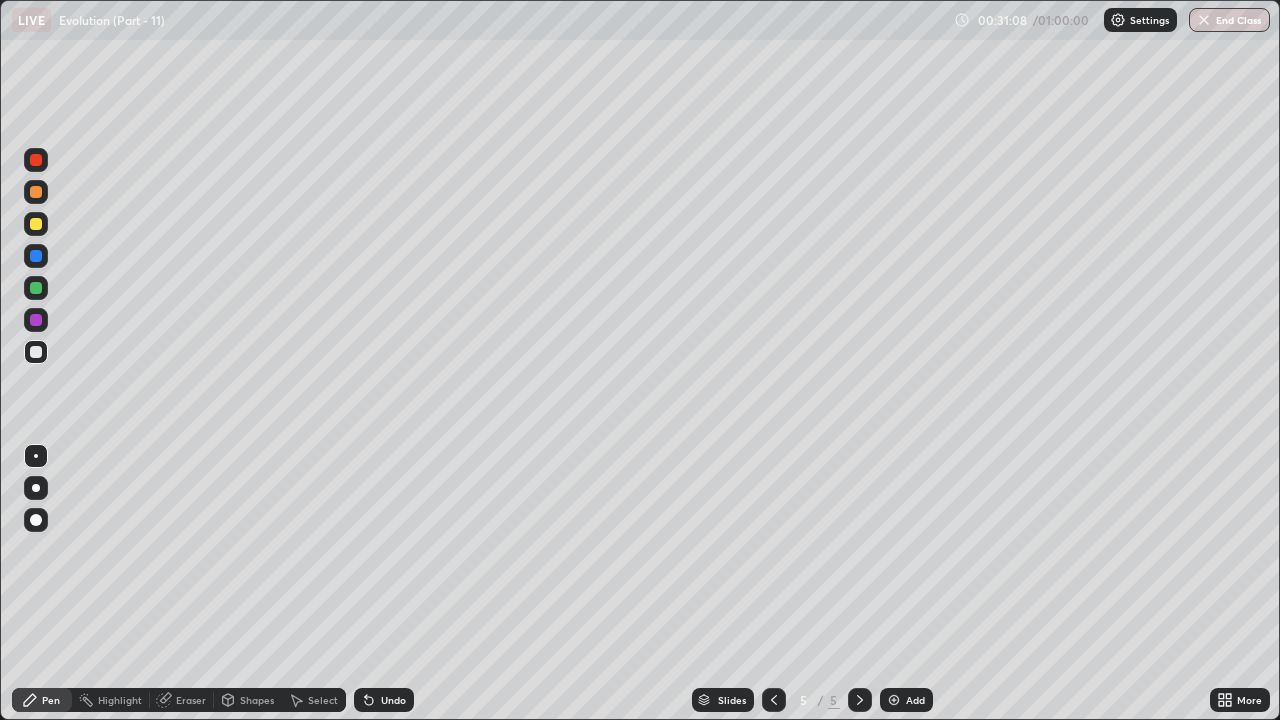 click on "Add" at bounding box center [915, 700] 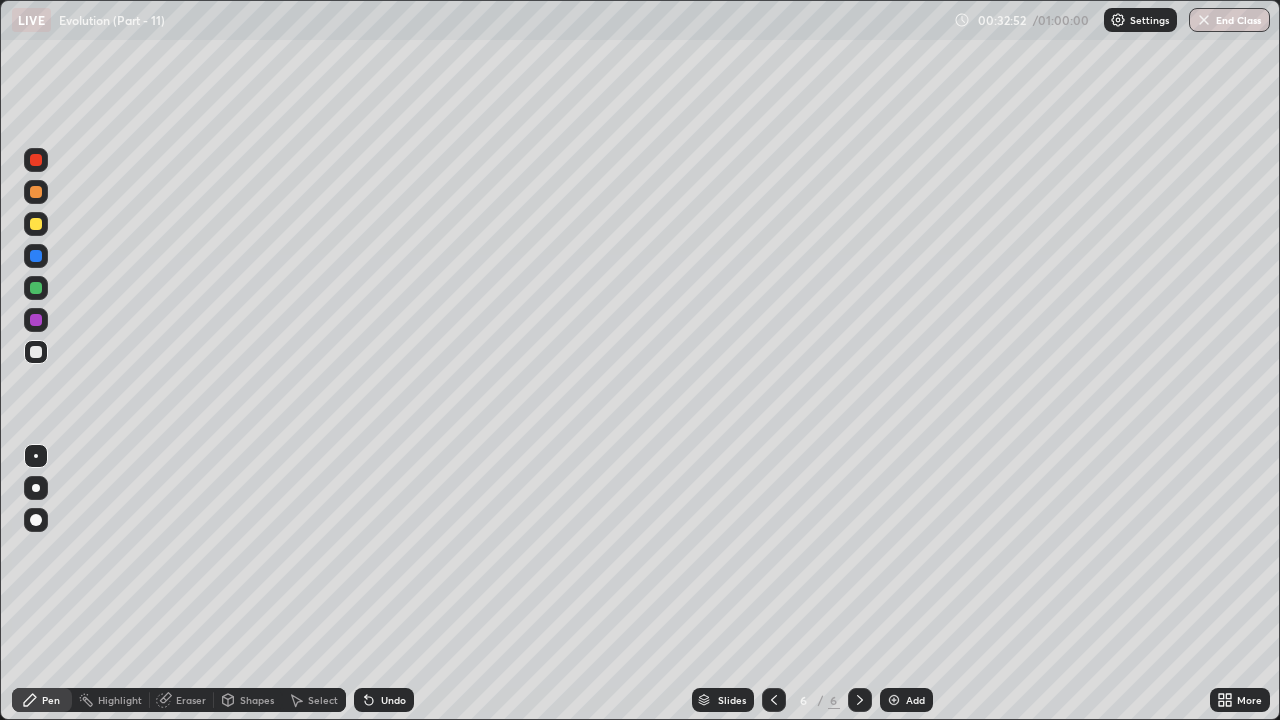 click on "Add" at bounding box center [915, 700] 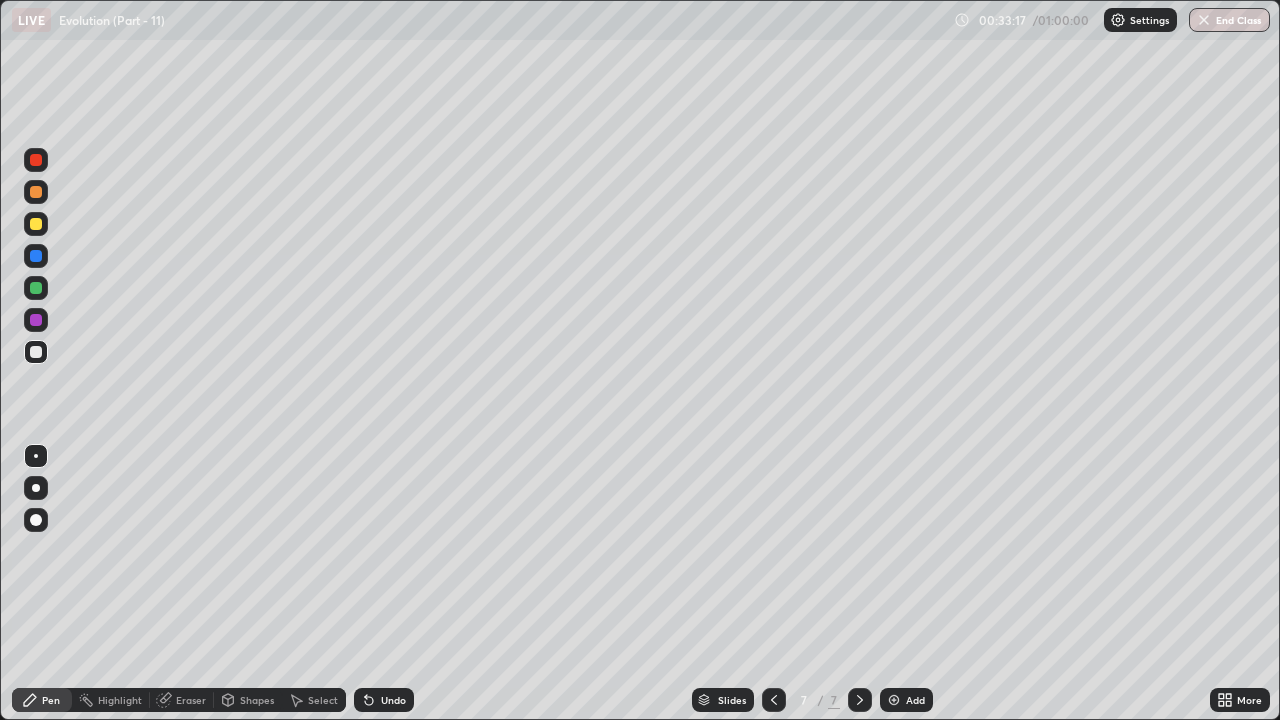 click on "Undo" at bounding box center (384, 700) 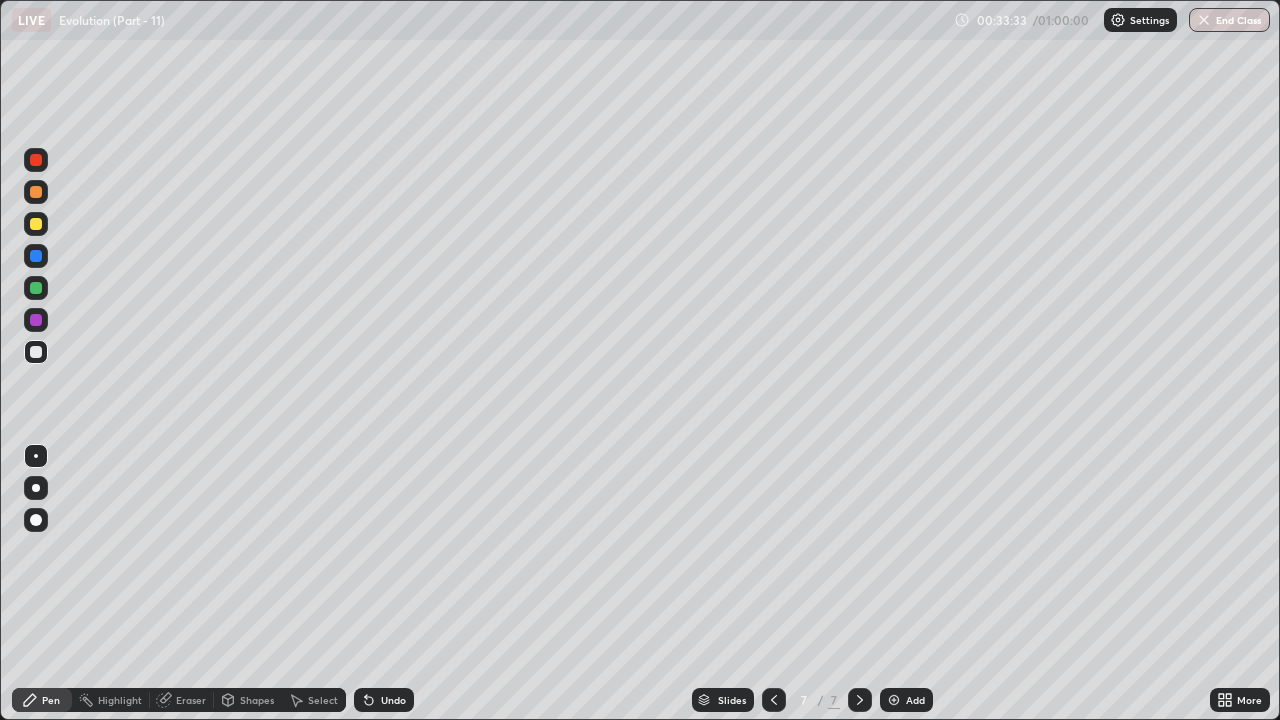 click on "Slides 7 / 7 Add" at bounding box center (812, 700) 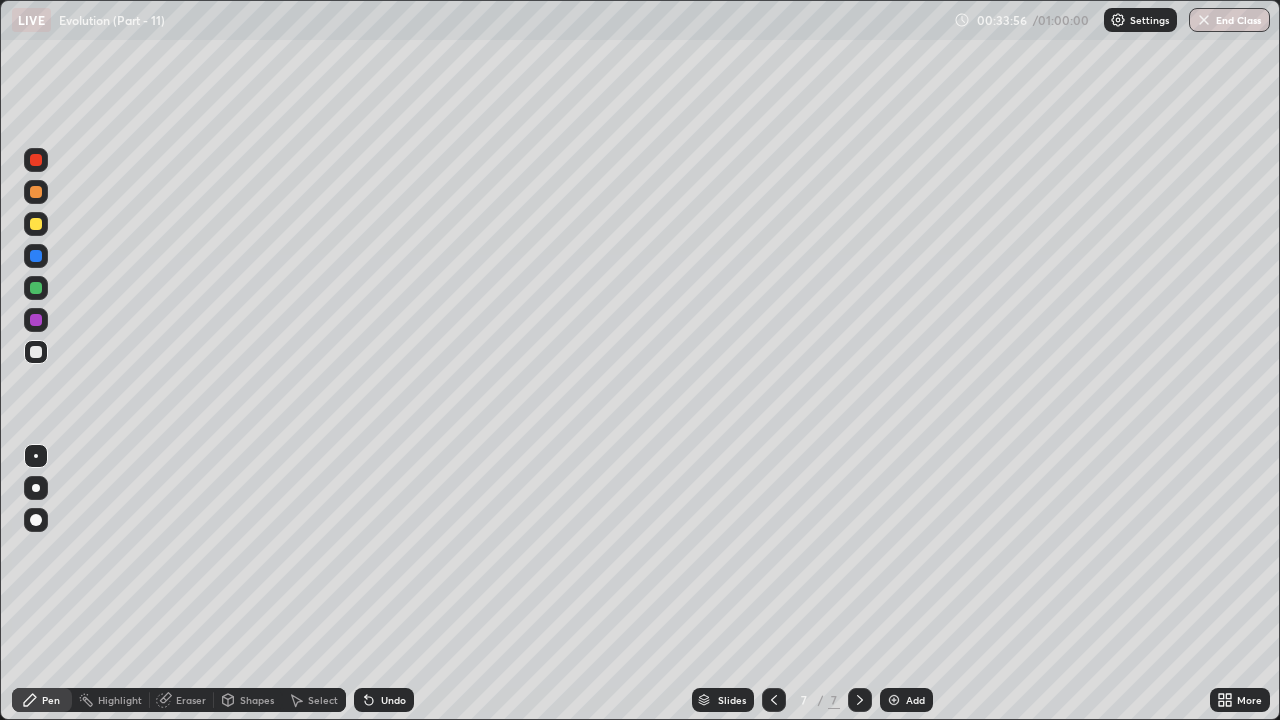 click on "Slides 7 / 7 Add" at bounding box center (812, 700) 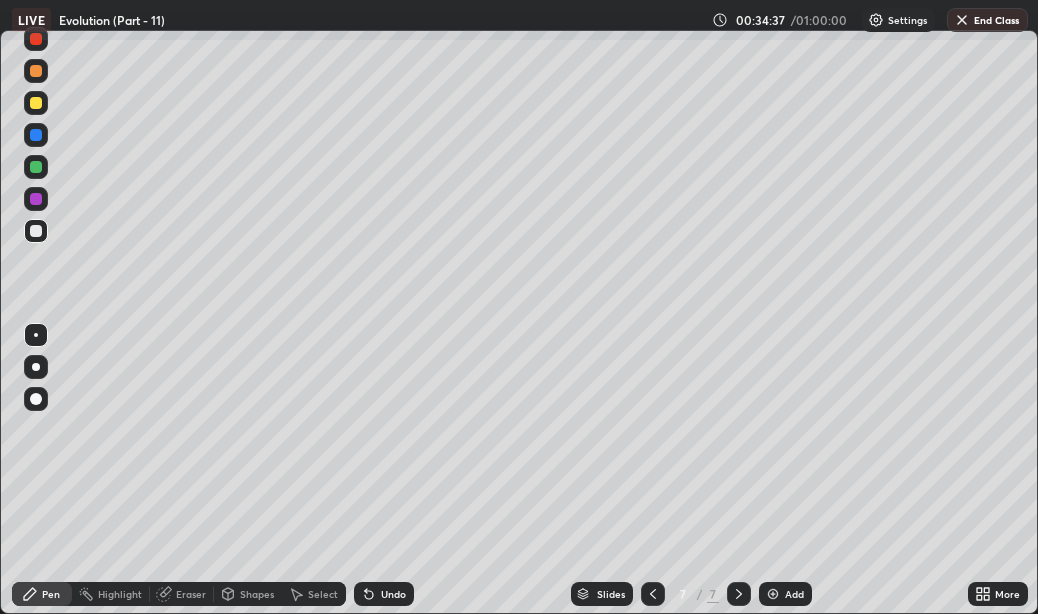 scroll, scrollTop: 614, scrollLeft: 1038, axis: both 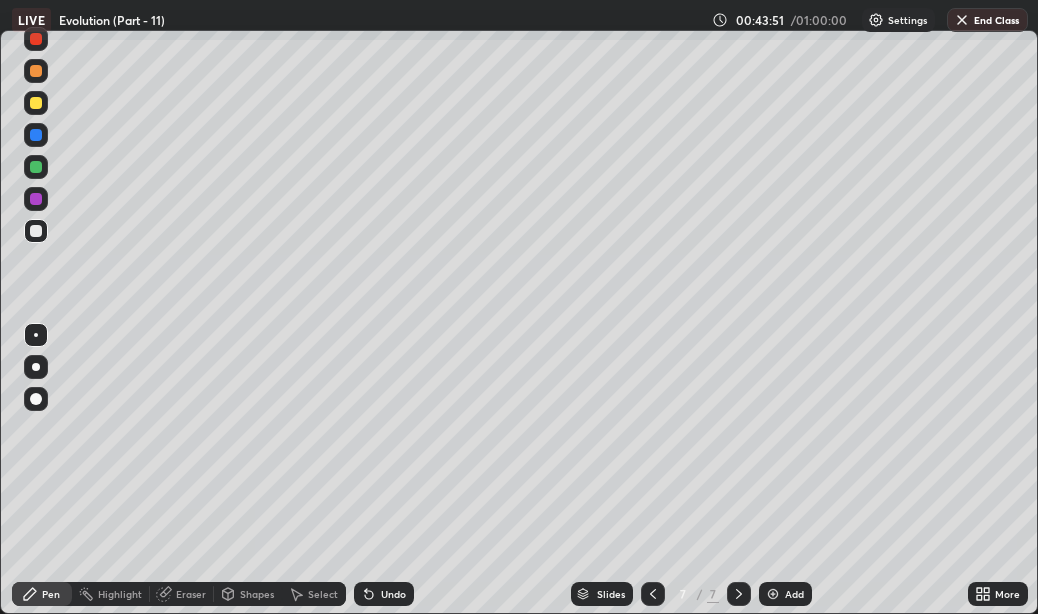 click 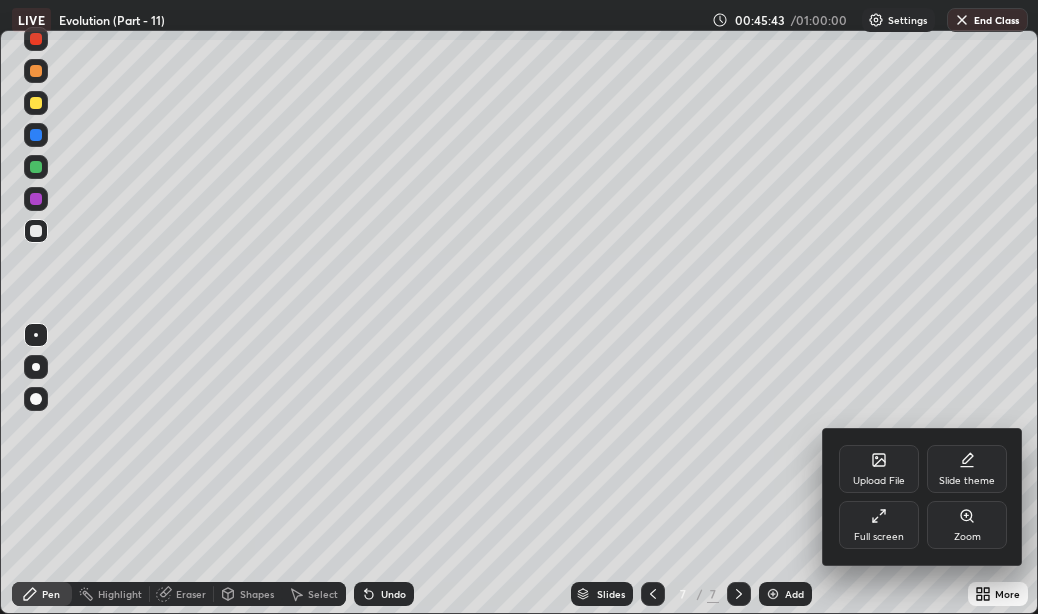 click on "Full screen" at bounding box center (879, 537) 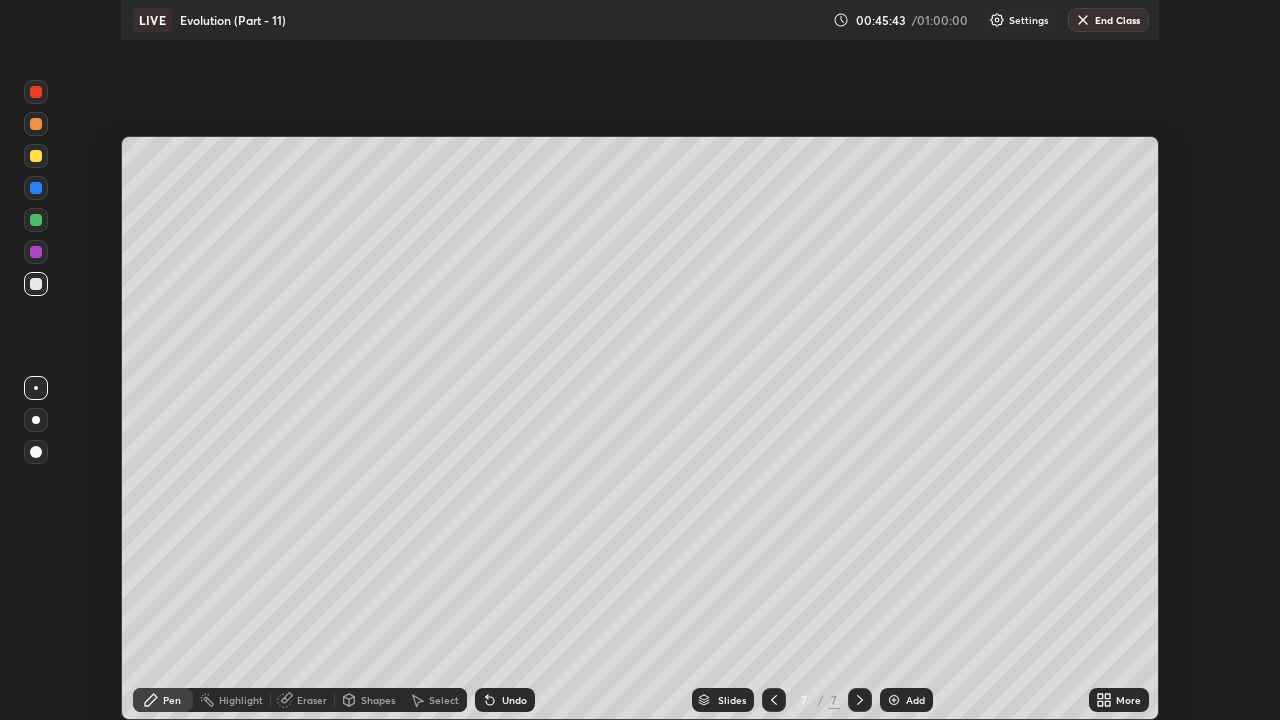 scroll, scrollTop: 99280, scrollLeft: 98720, axis: both 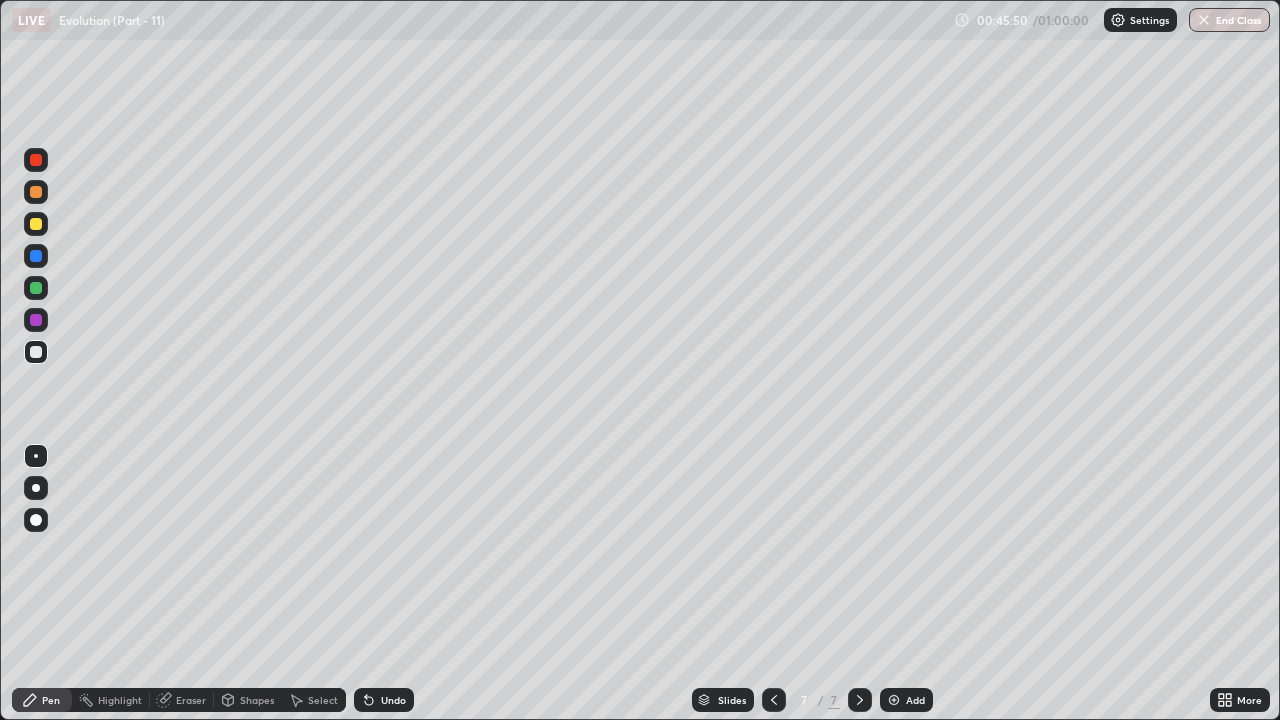 click on "End Class" at bounding box center (1229, 20) 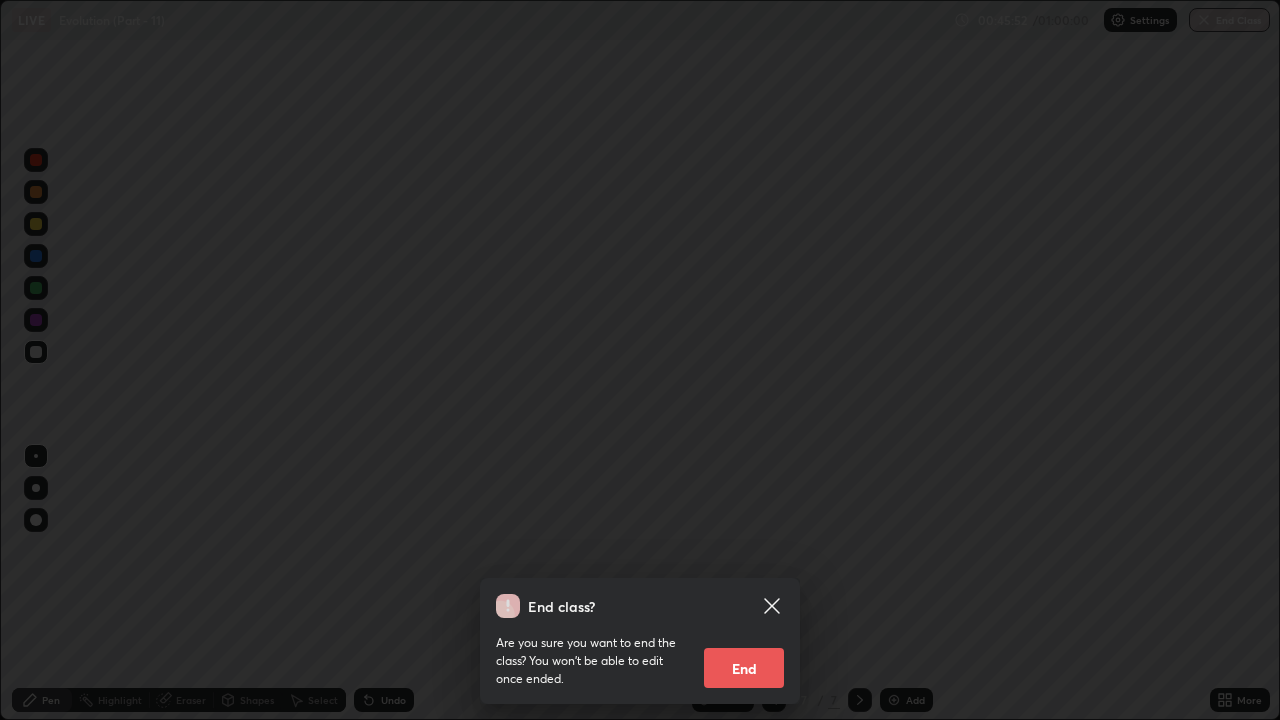 click 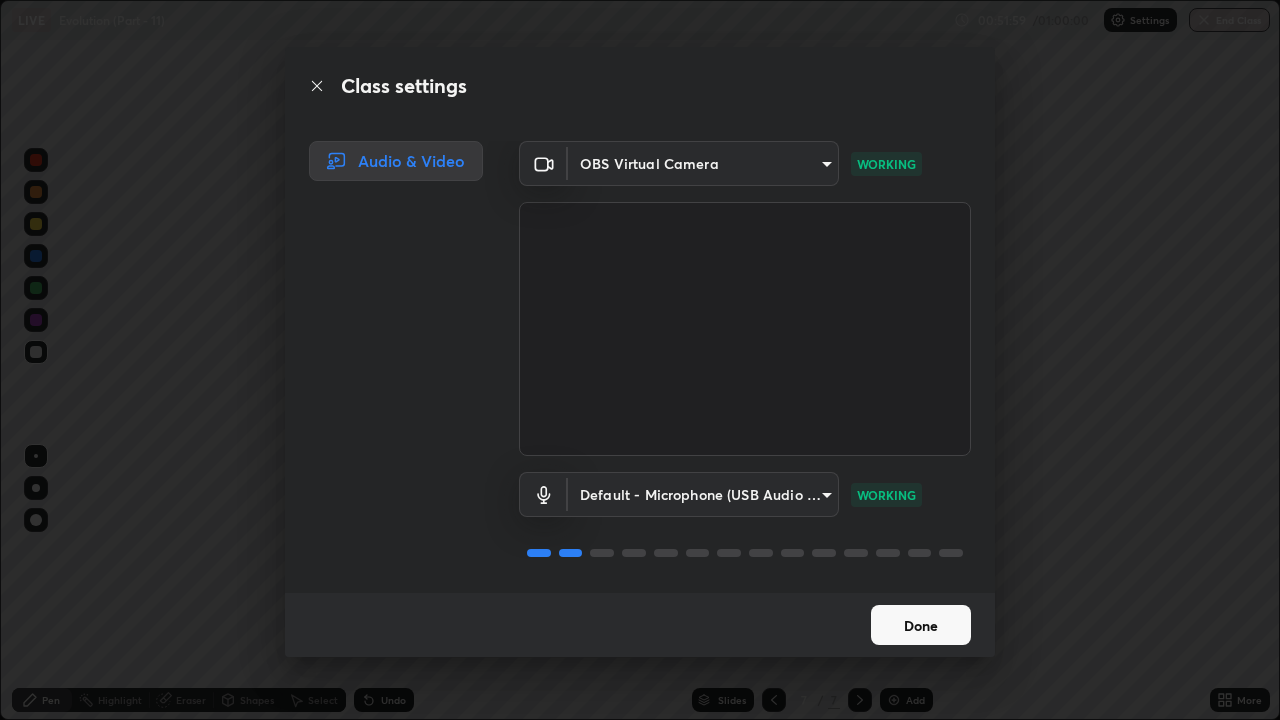 click on "Done" at bounding box center (921, 625) 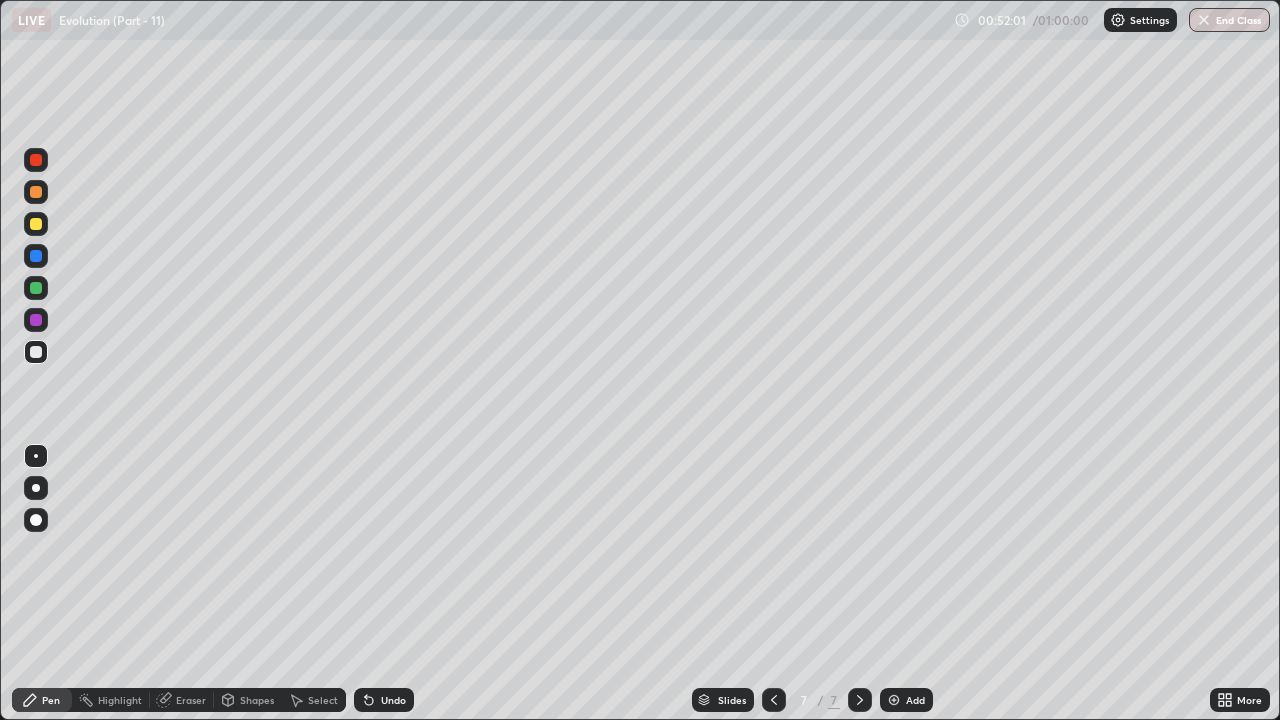 click on "End Class" at bounding box center (1229, 20) 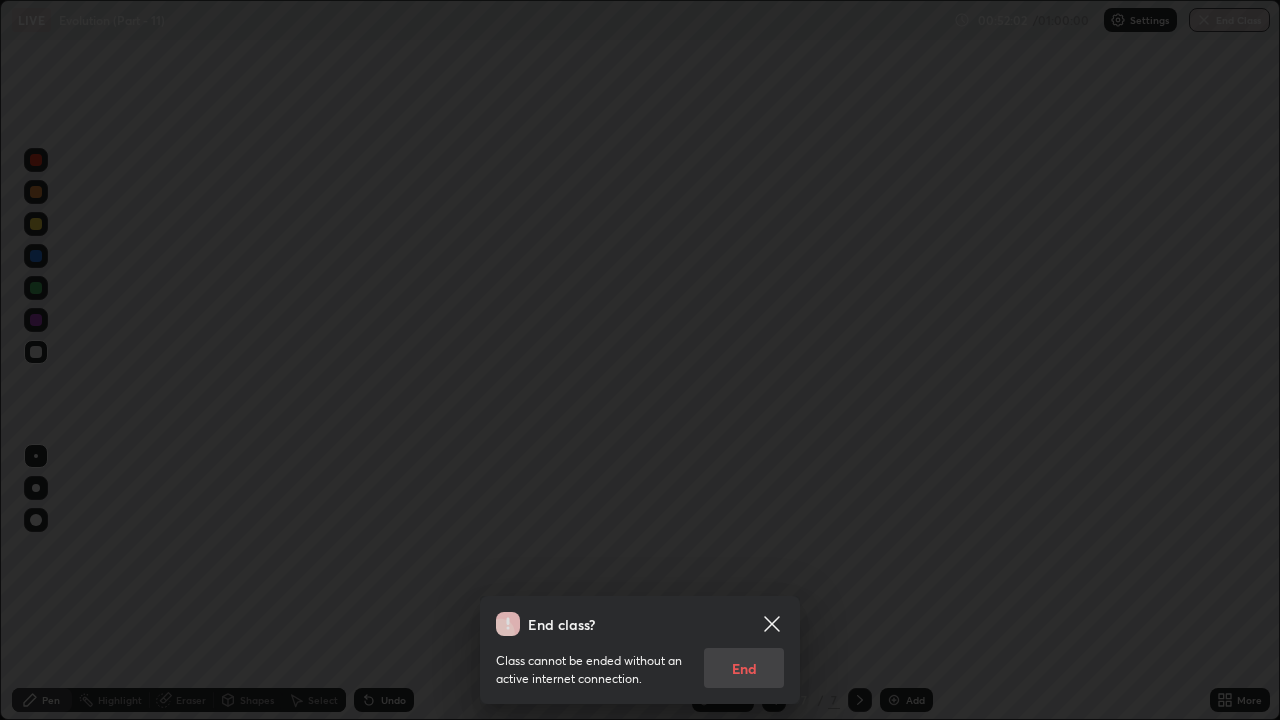 click on "Class cannot be ended without an active internet connection. End" at bounding box center [640, 662] 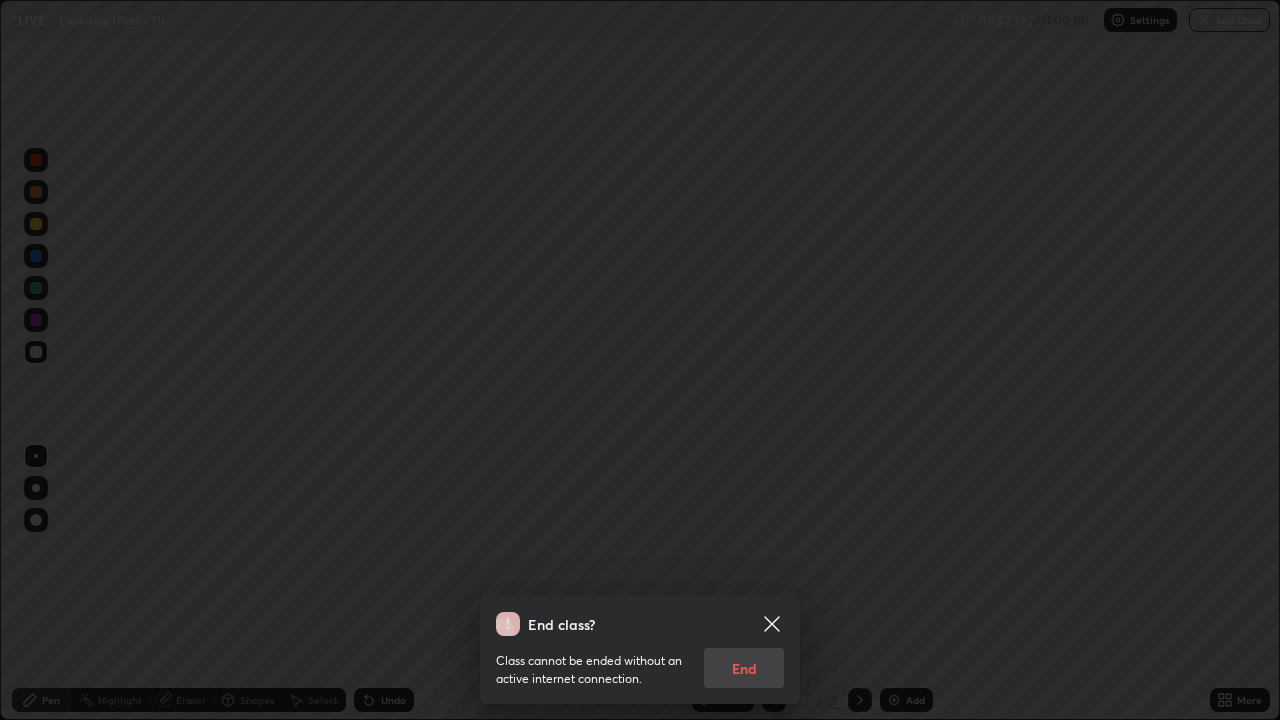 click on "Class cannot be ended without an active internet connection. End" at bounding box center (640, 662) 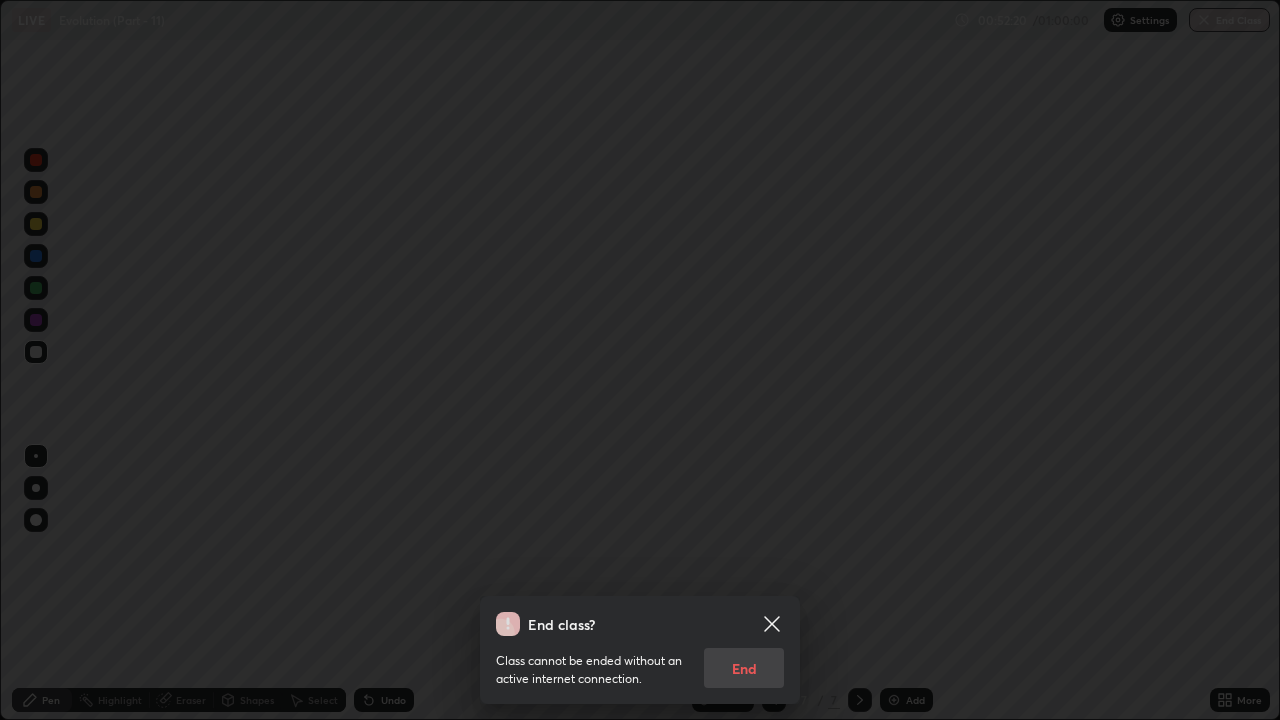click on "Class cannot be ended without an active internet connection. End" at bounding box center (640, 662) 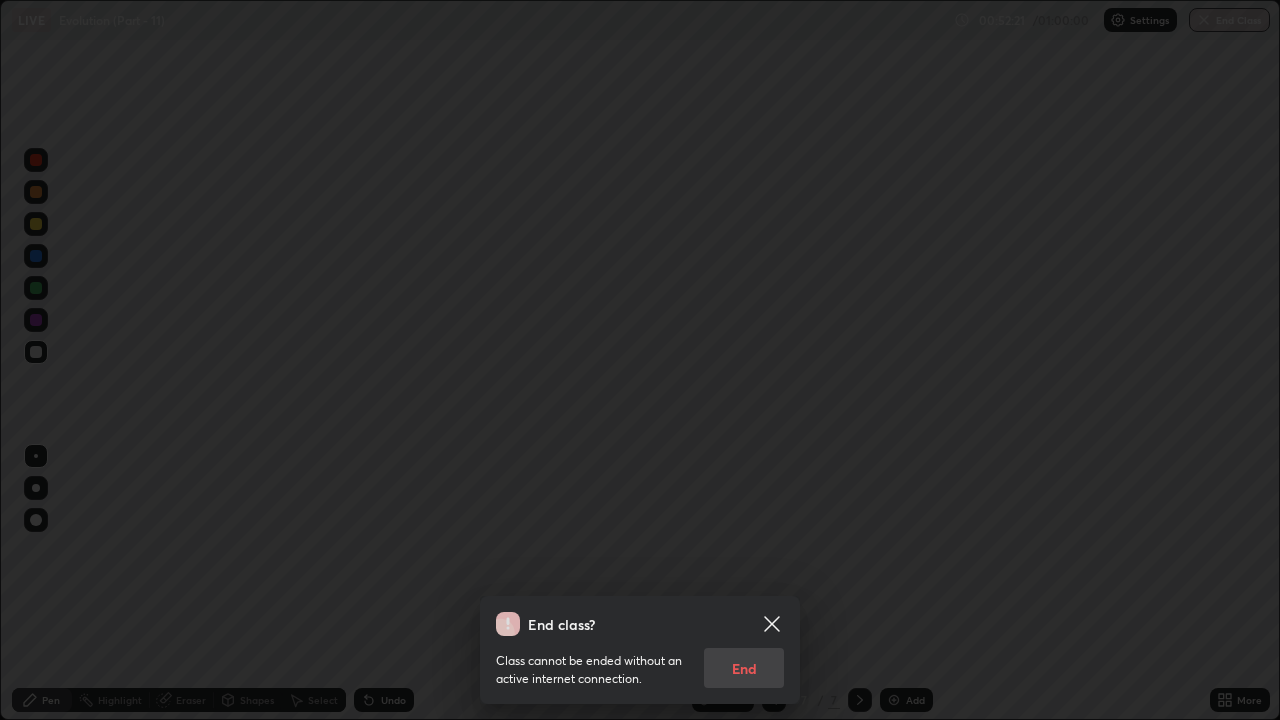 click on "Class cannot be ended without an active internet connection. End" at bounding box center [640, 662] 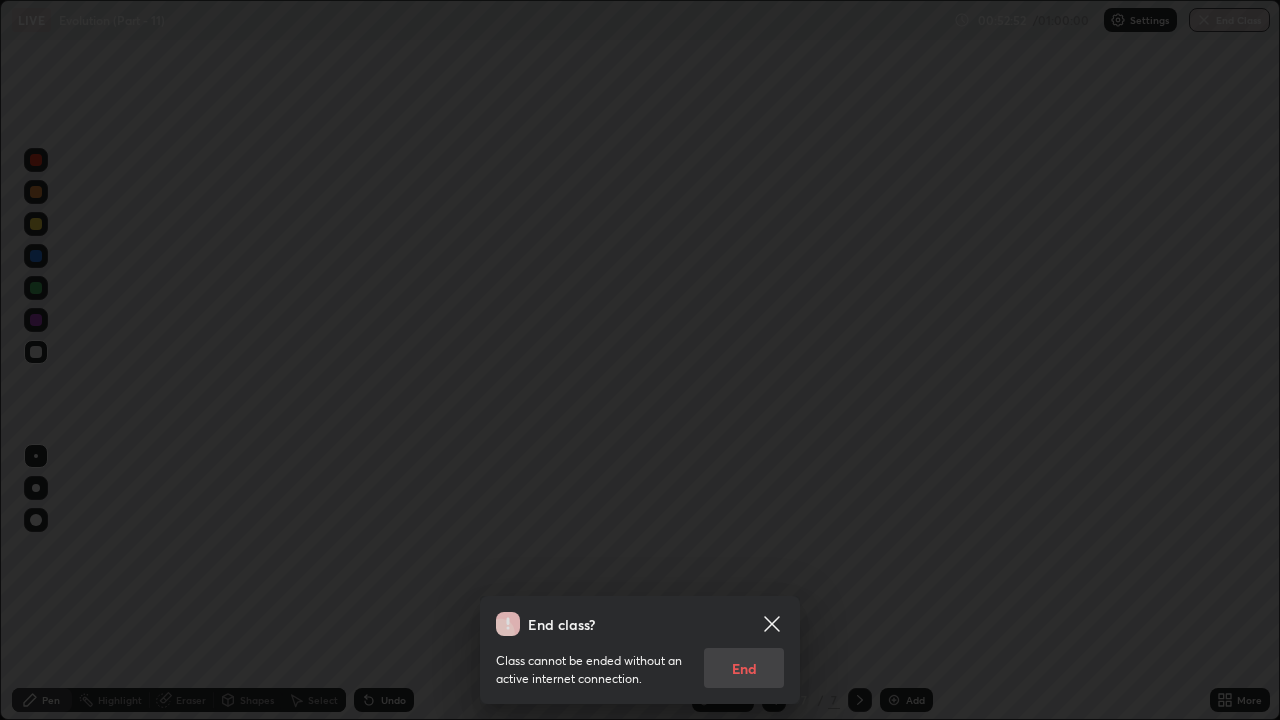 click on "Class cannot be ended without an active internet connection. End" at bounding box center [640, 662] 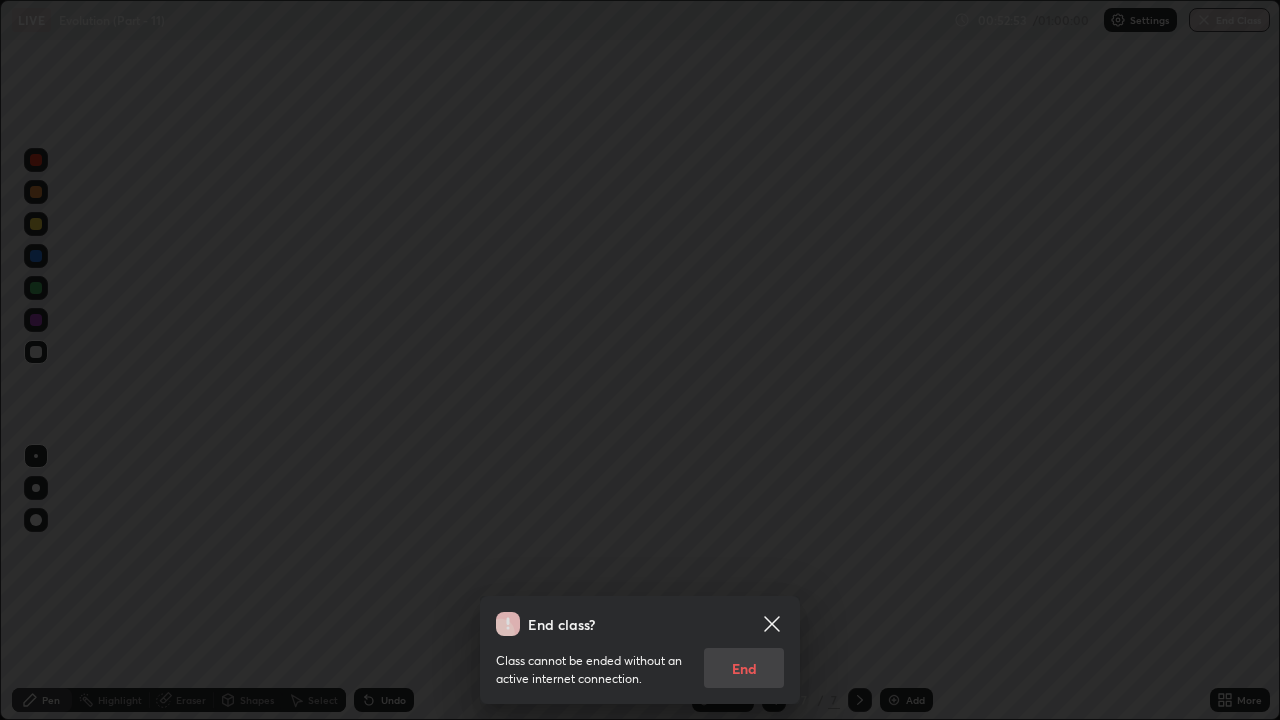 click on "Class cannot be ended without an active internet connection. End" at bounding box center (640, 662) 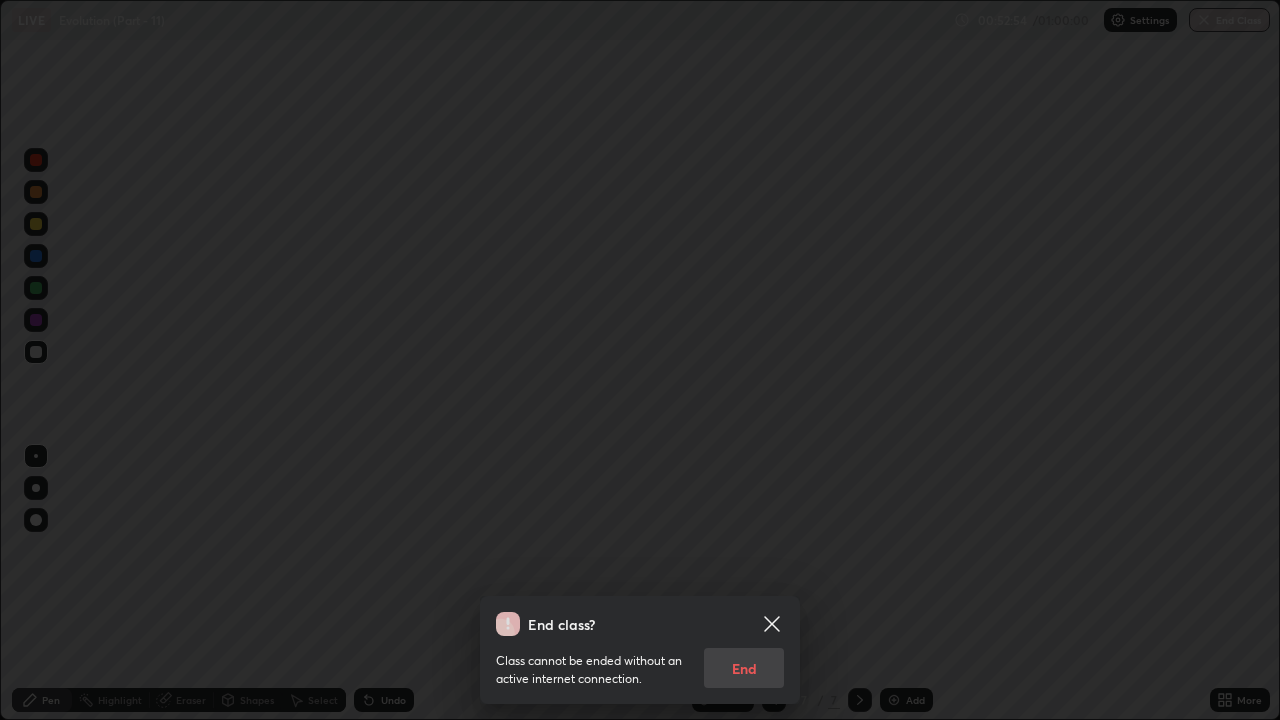 click on "Class cannot be ended without an active internet connection. End" at bounding box center (640, 662) 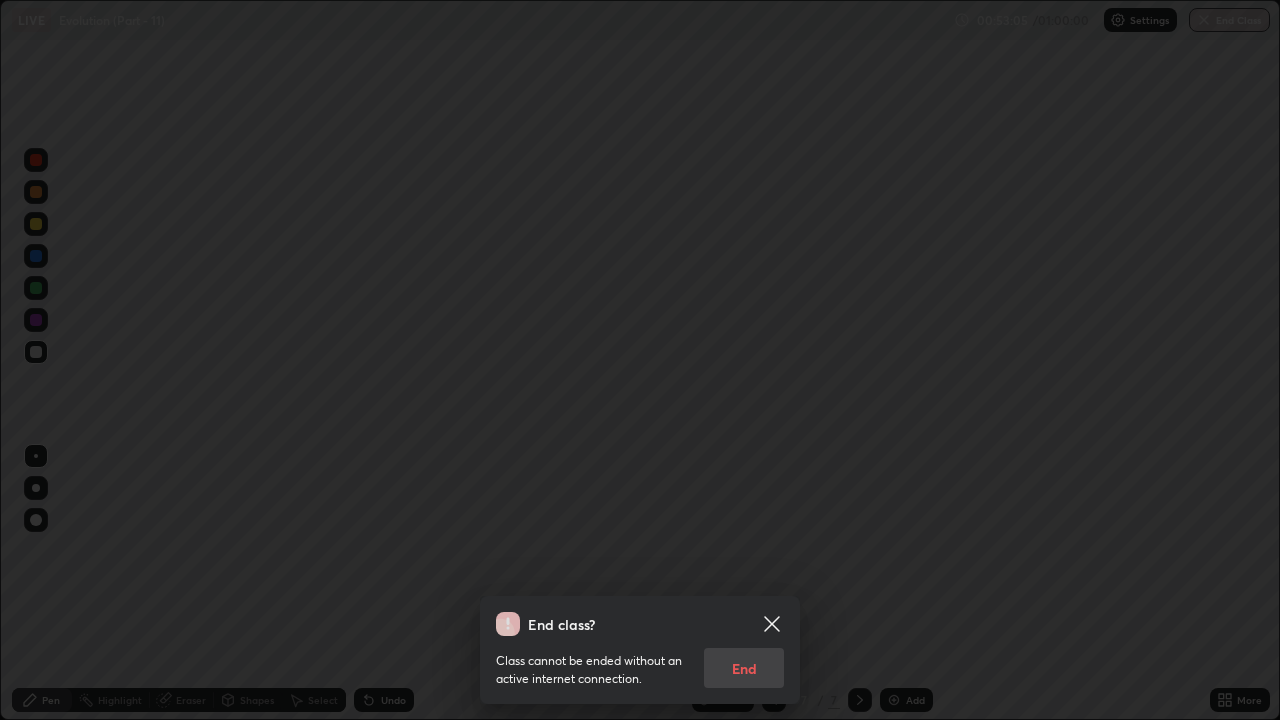 click on "End class? Class cannot be ended without an active internet connection. End" at bounding box center [640, 360] 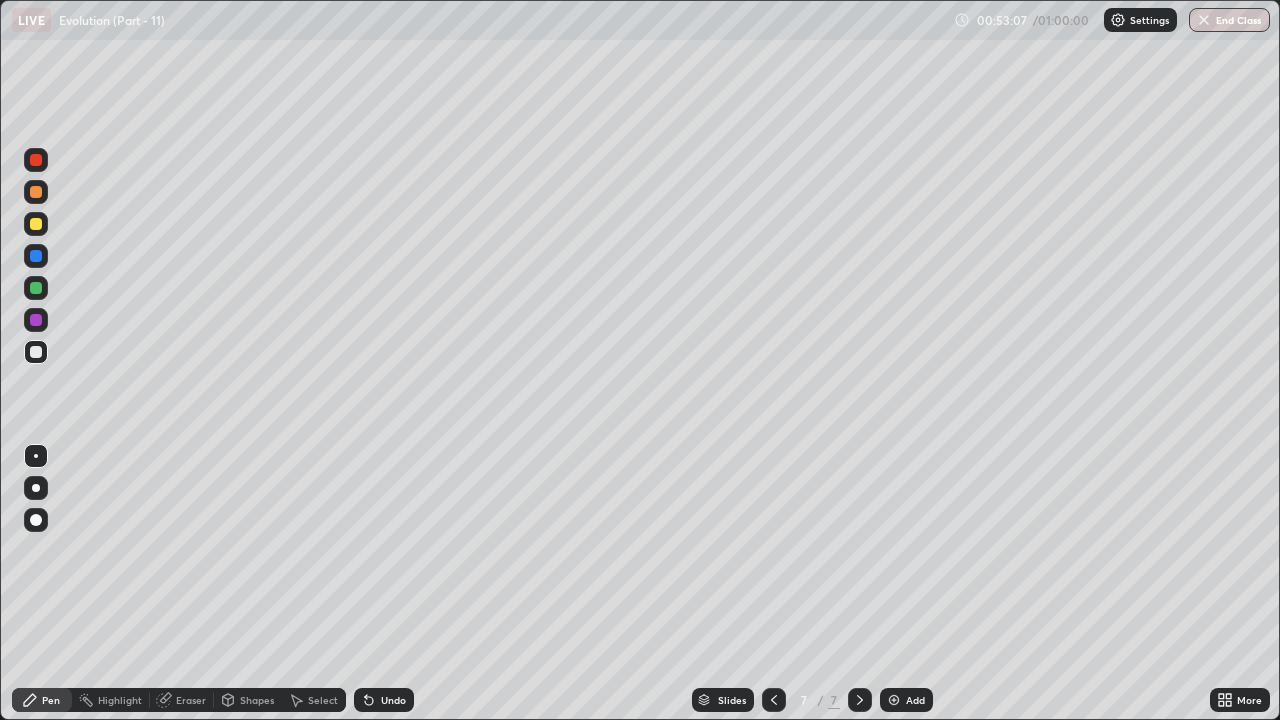 click on "End Class" at bounding box center (1229, 20) 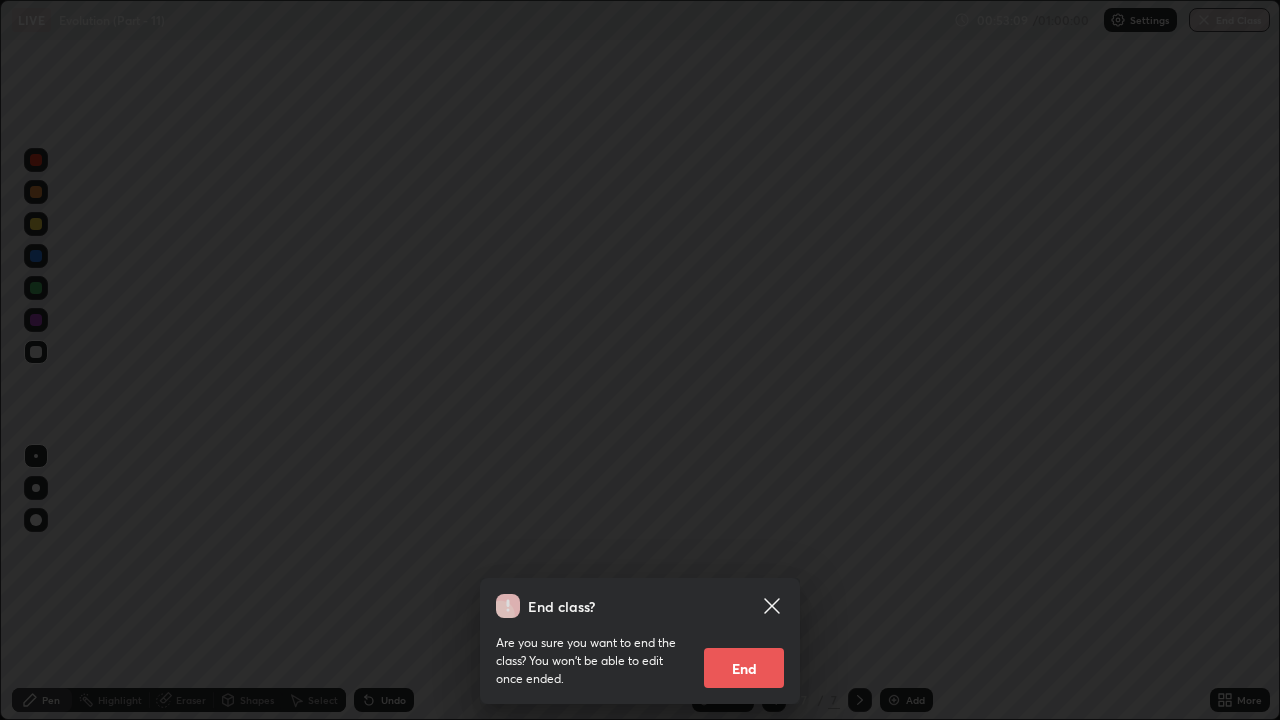 click on "End" at bounding box center (744, 668) 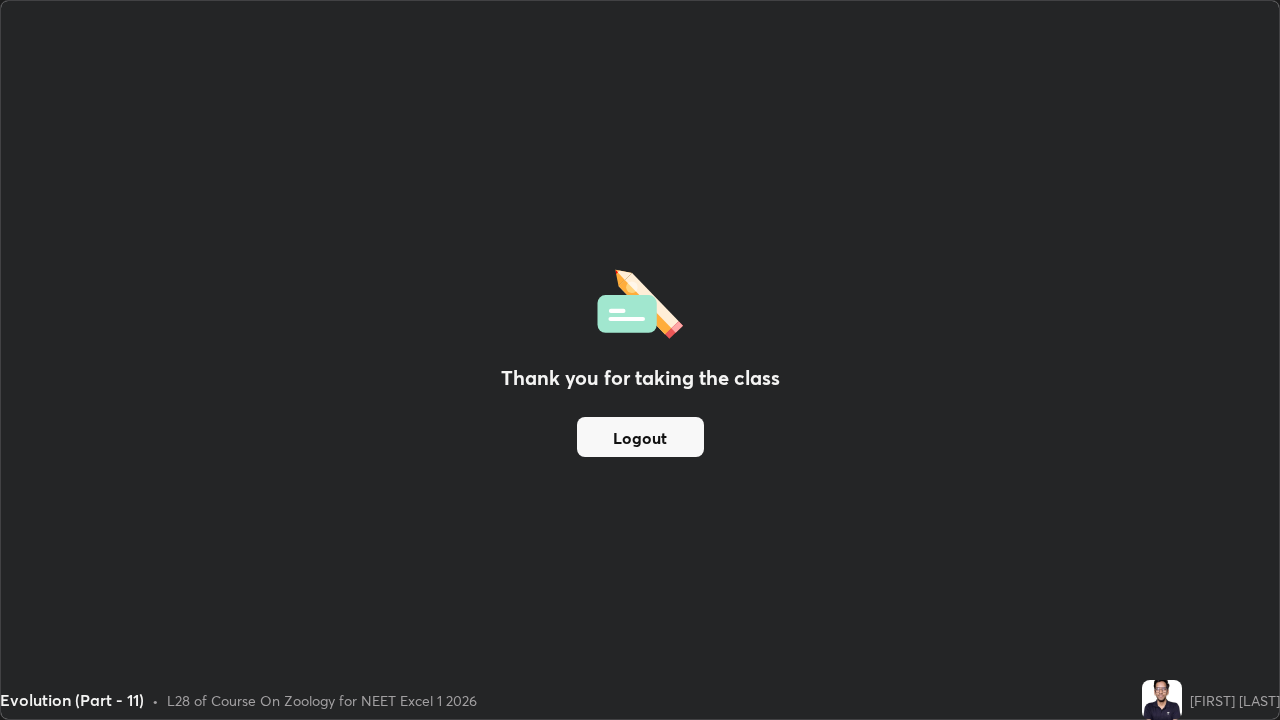 click at bounding box center (1162, 700) 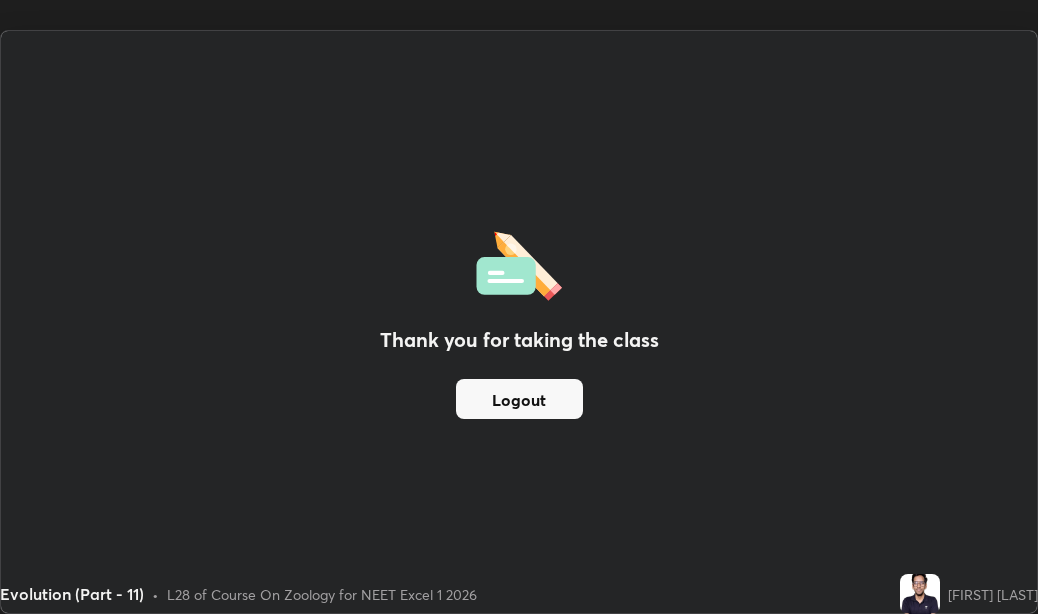 scroll, scrollTop: 614, scrollLeft: 1038, axis: both 